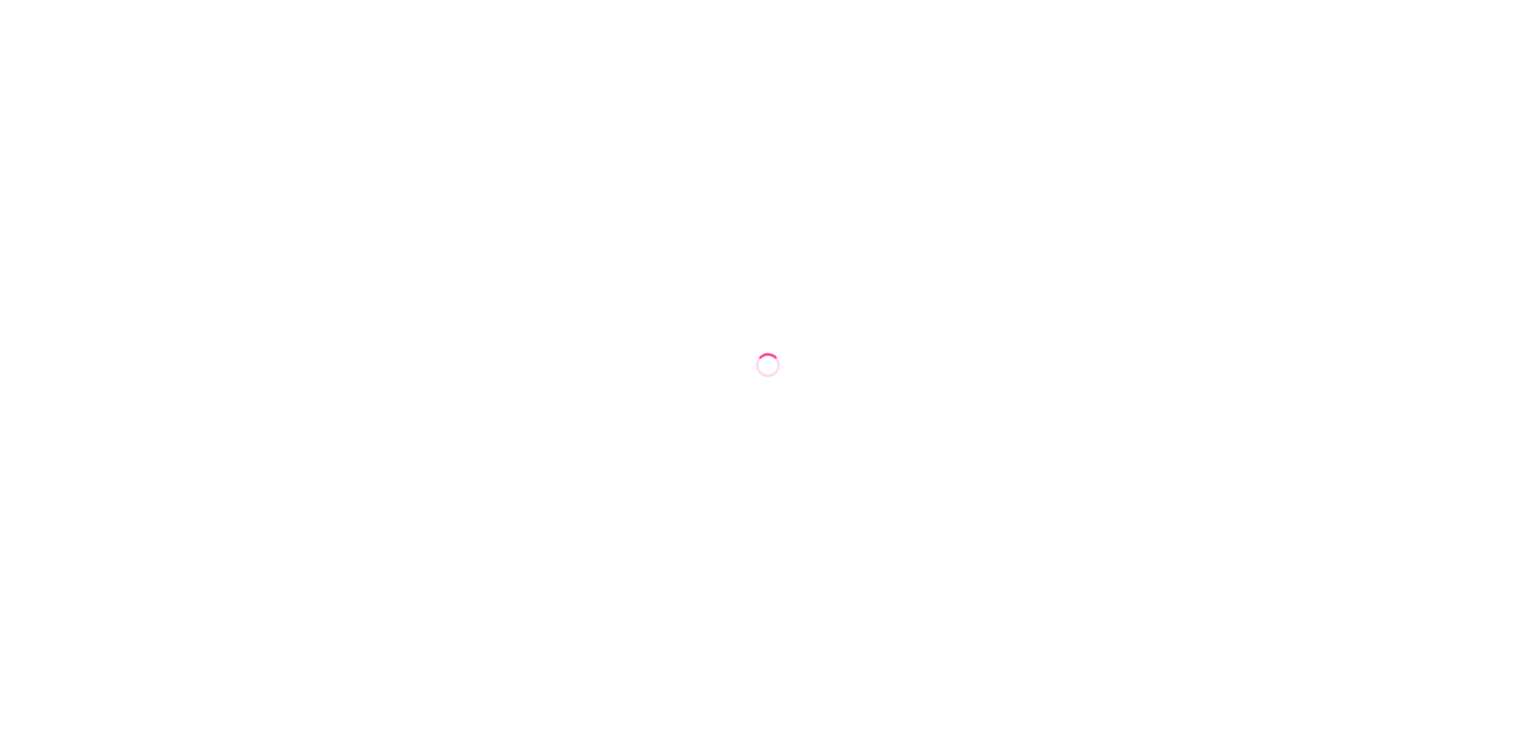 scroll, scrollTop: 0, scrollLeft: 0, axis: both 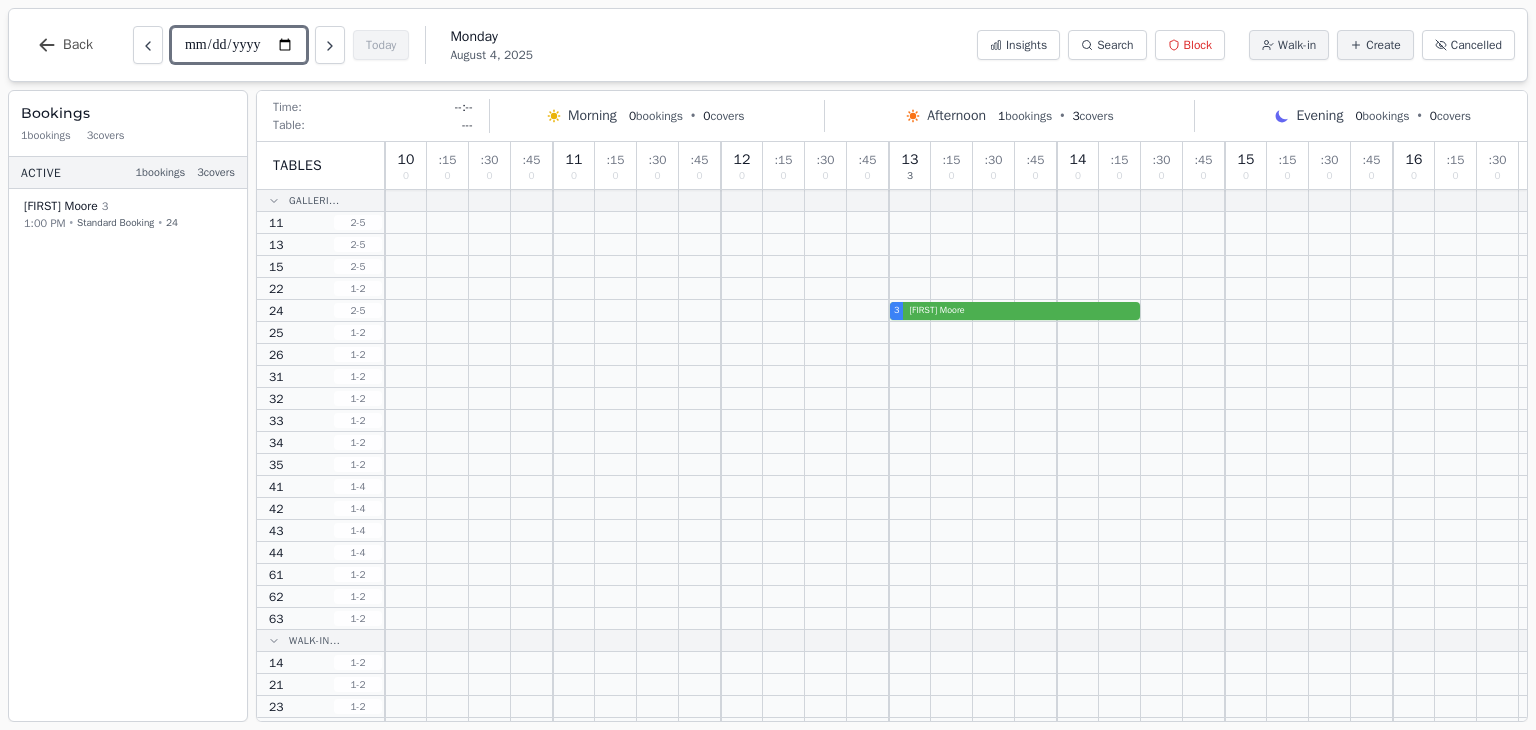 click on "**********" at bounding box center [239, 45] 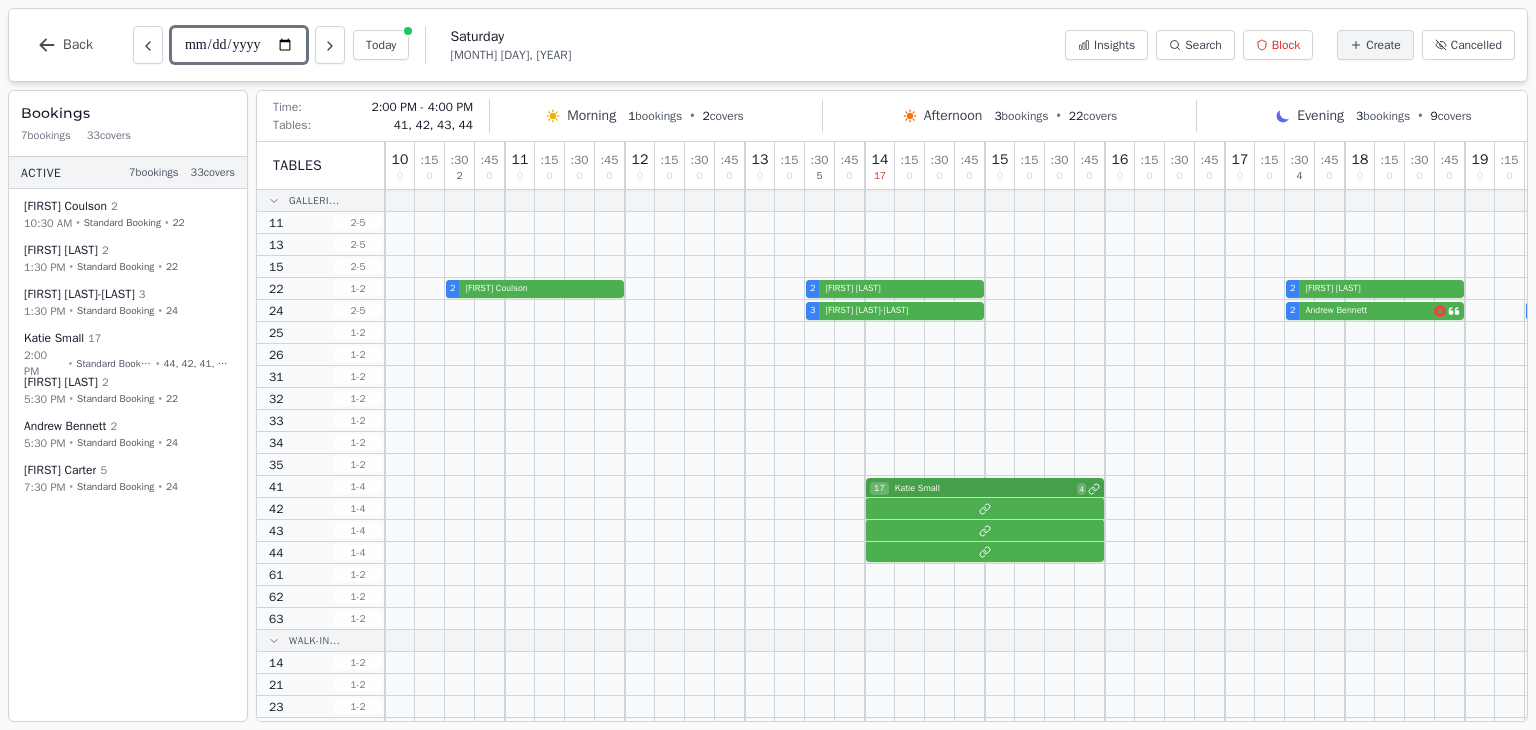 click on "17 Katie   Small 4" at bounding box center [1150, 487] 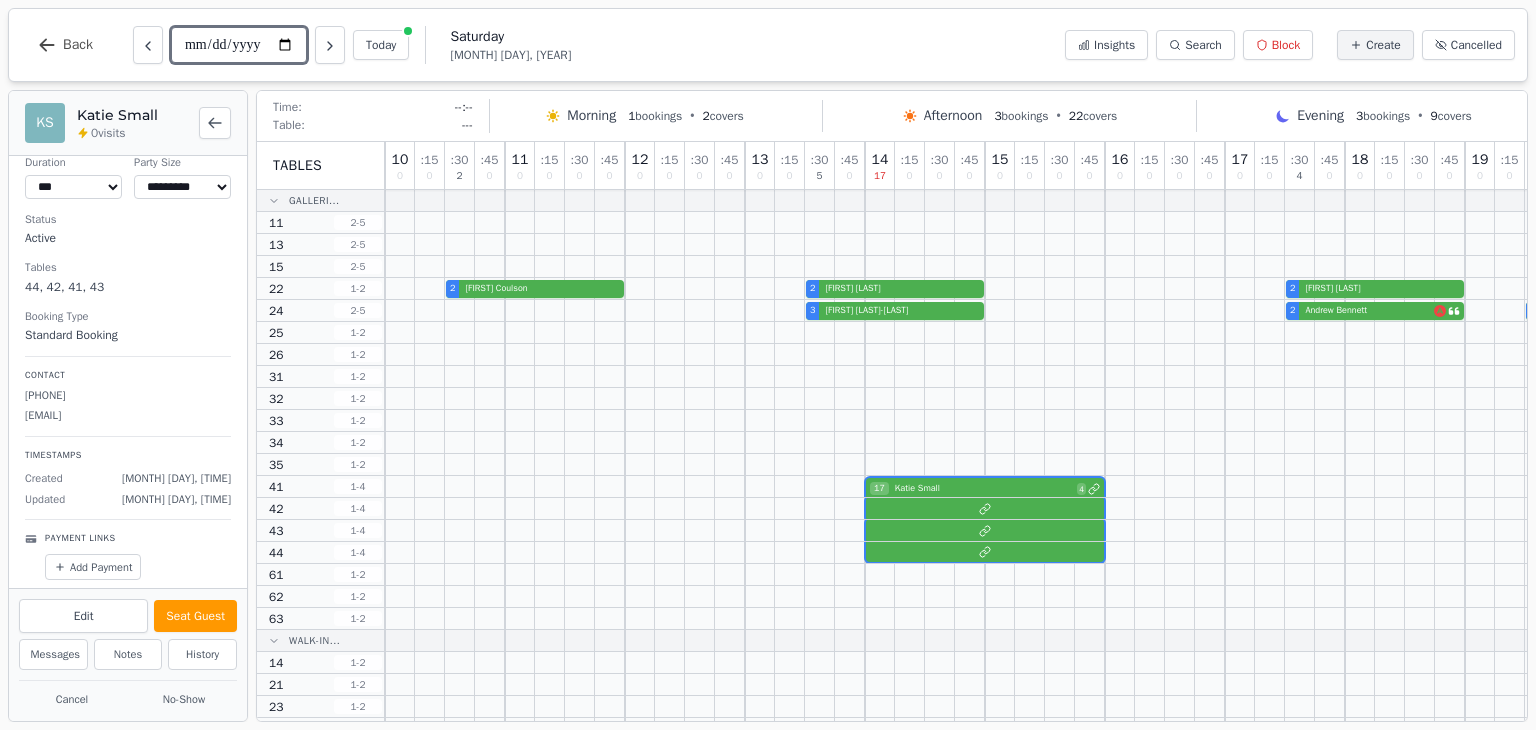 scroll, scrollTop: 0, scrollLeft: 0, axis: both 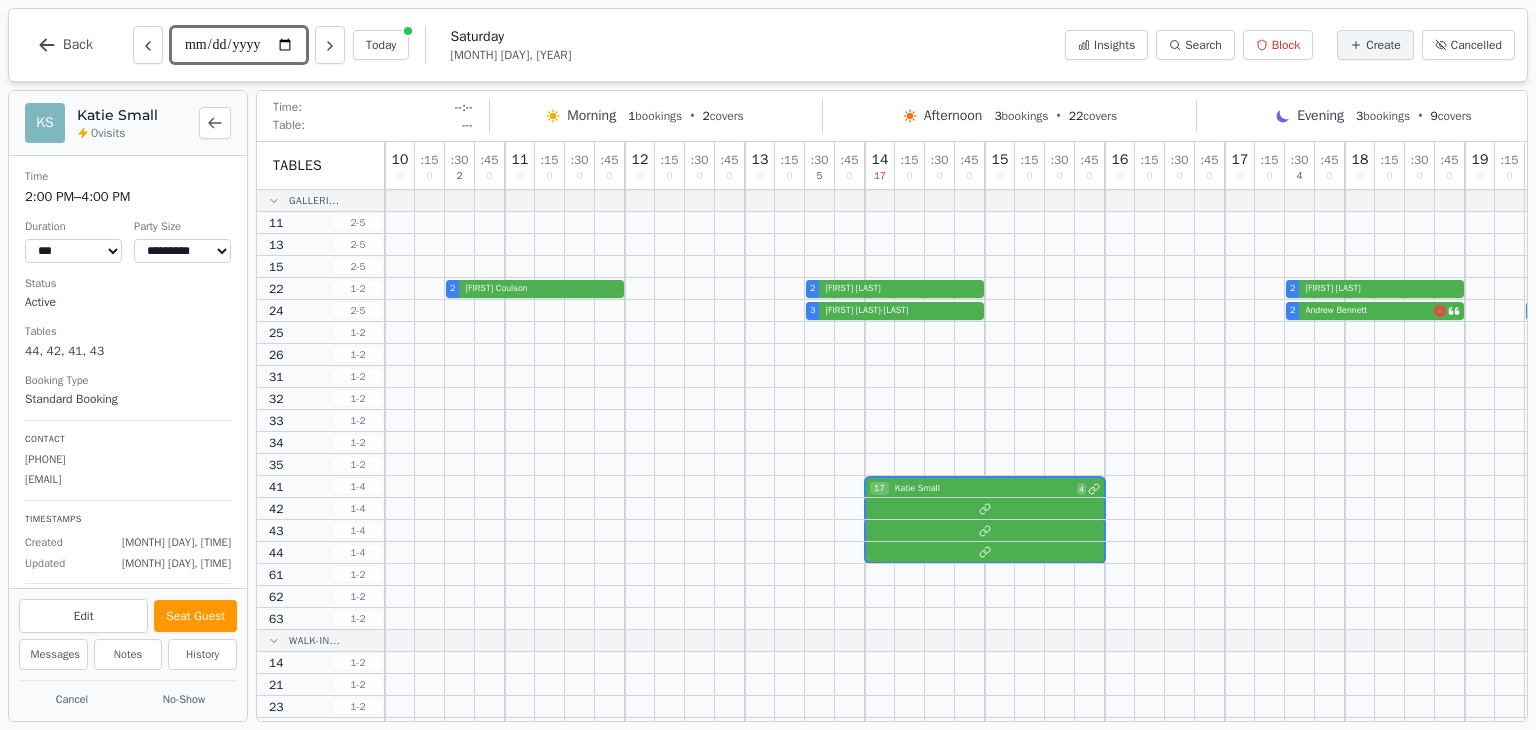 click on "**********" at bounding box center [239, 45] 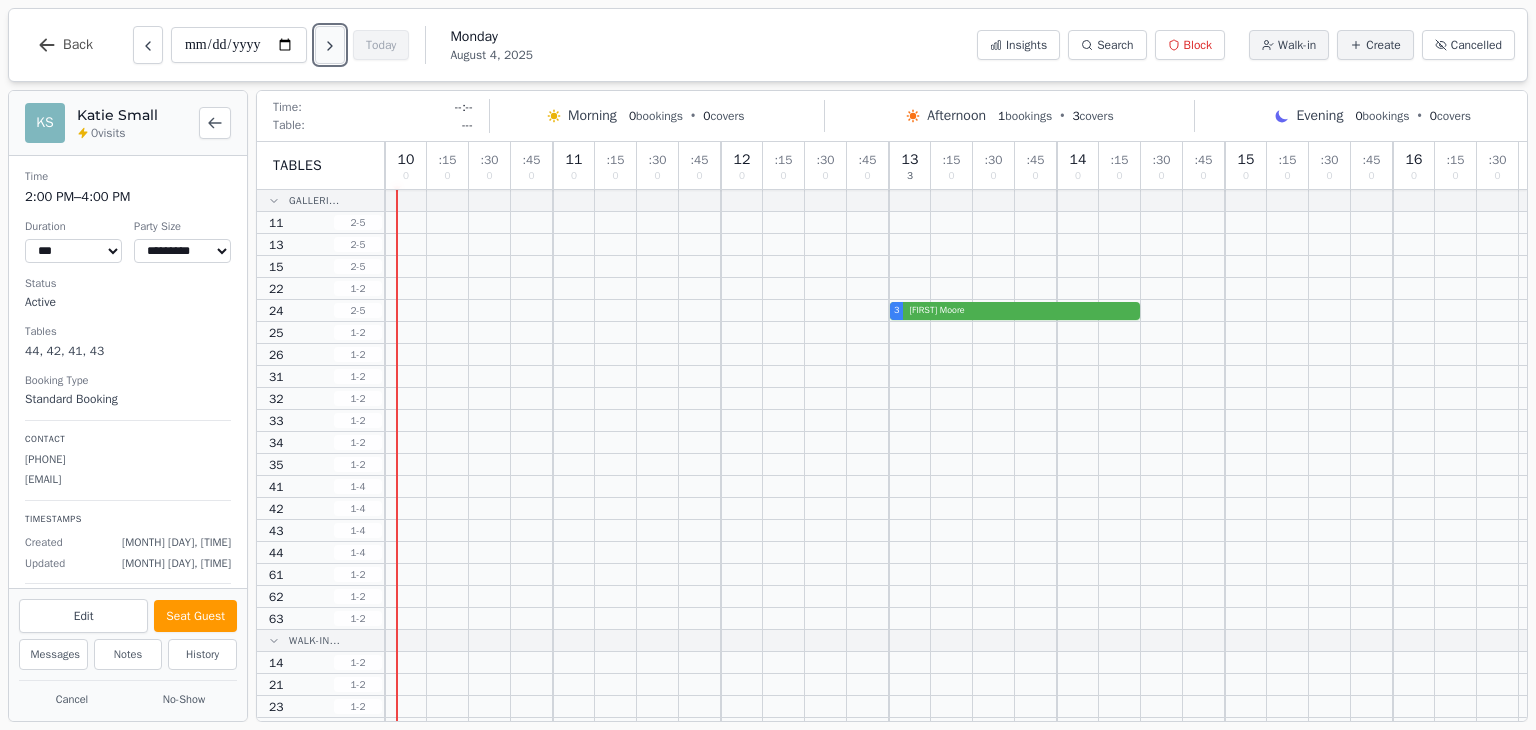 click 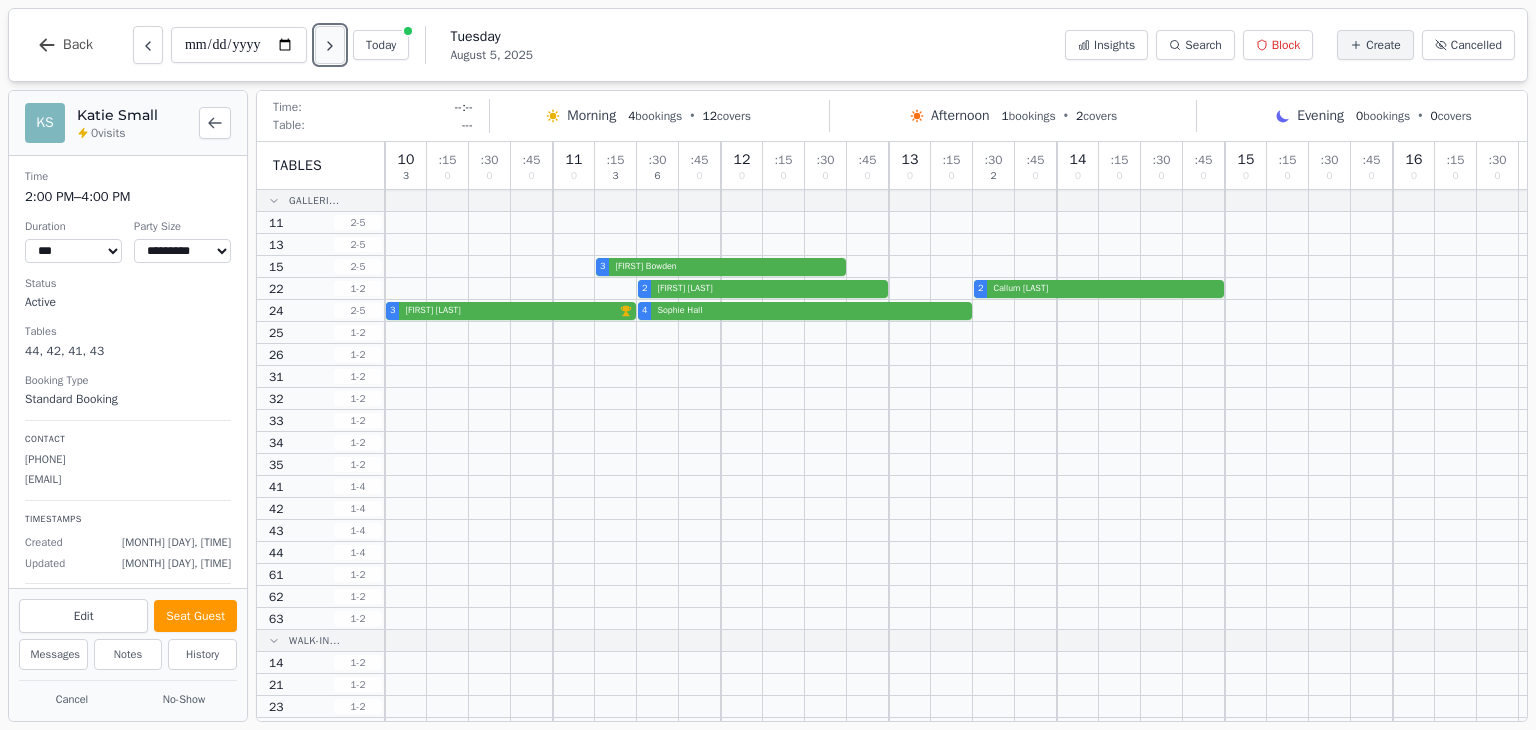 click 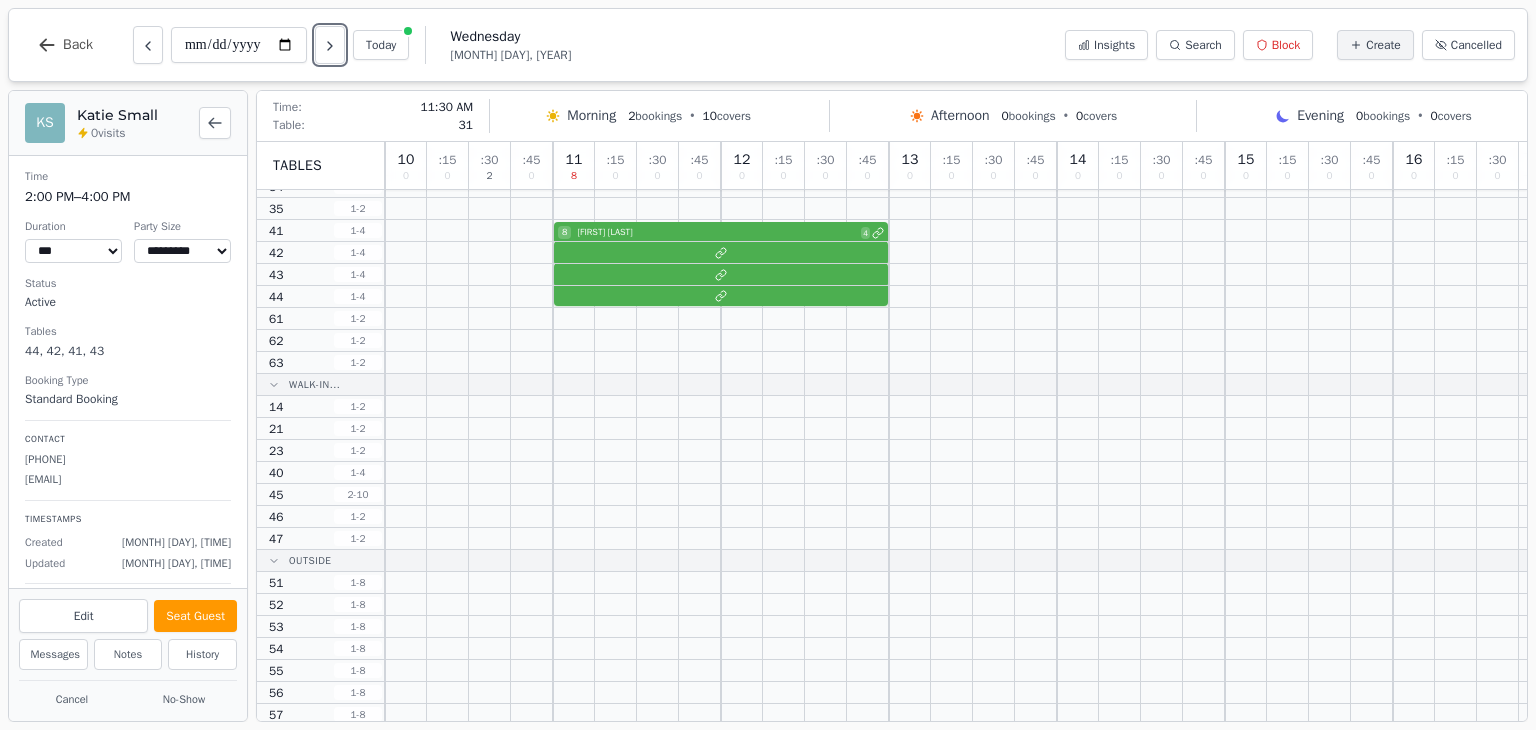 scroll, scrollTop: 0, scrollLeft: 0, axis: both 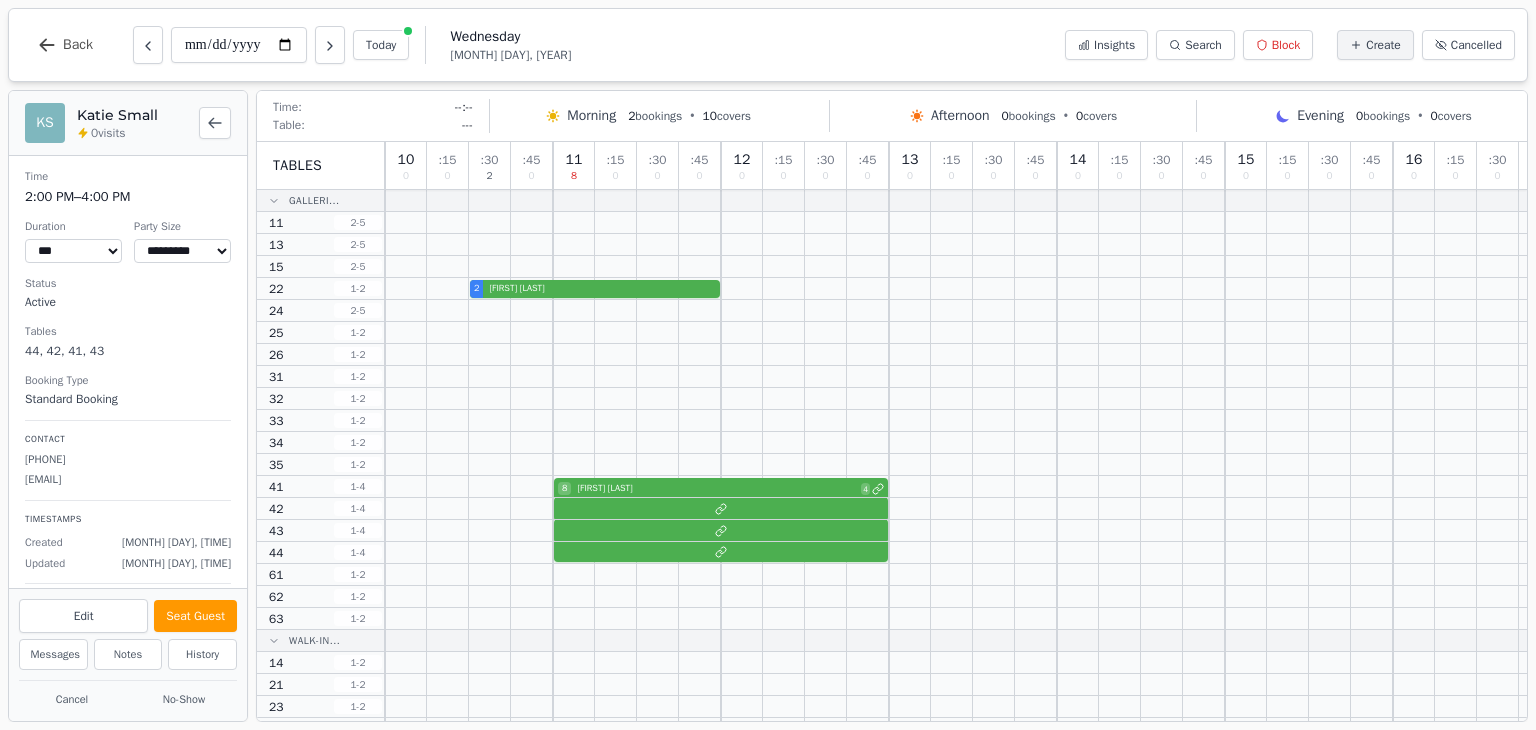 click on "**********" at bounding box center [279, 45] 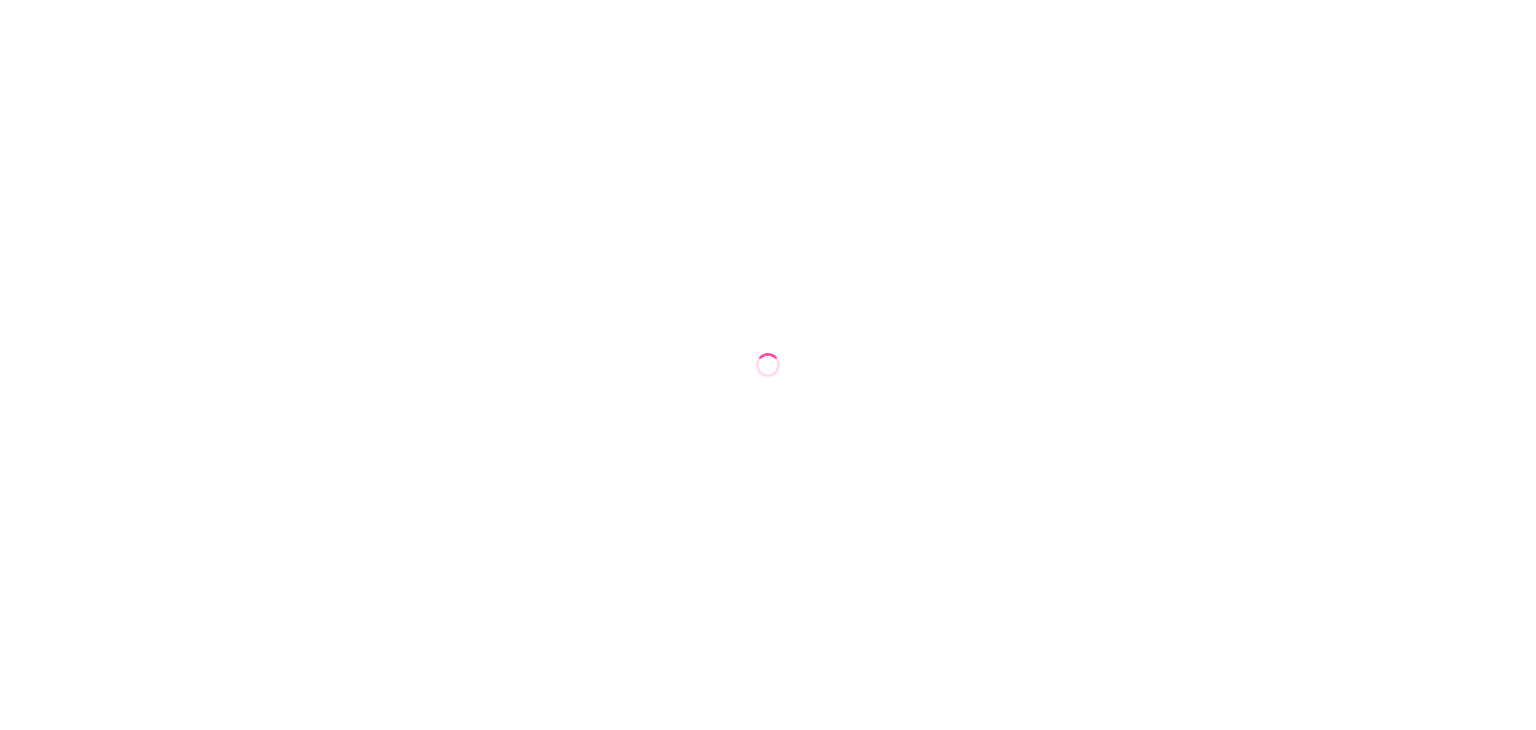 scroll, scrollTop: 0, scrollLeft: 0, axis: both 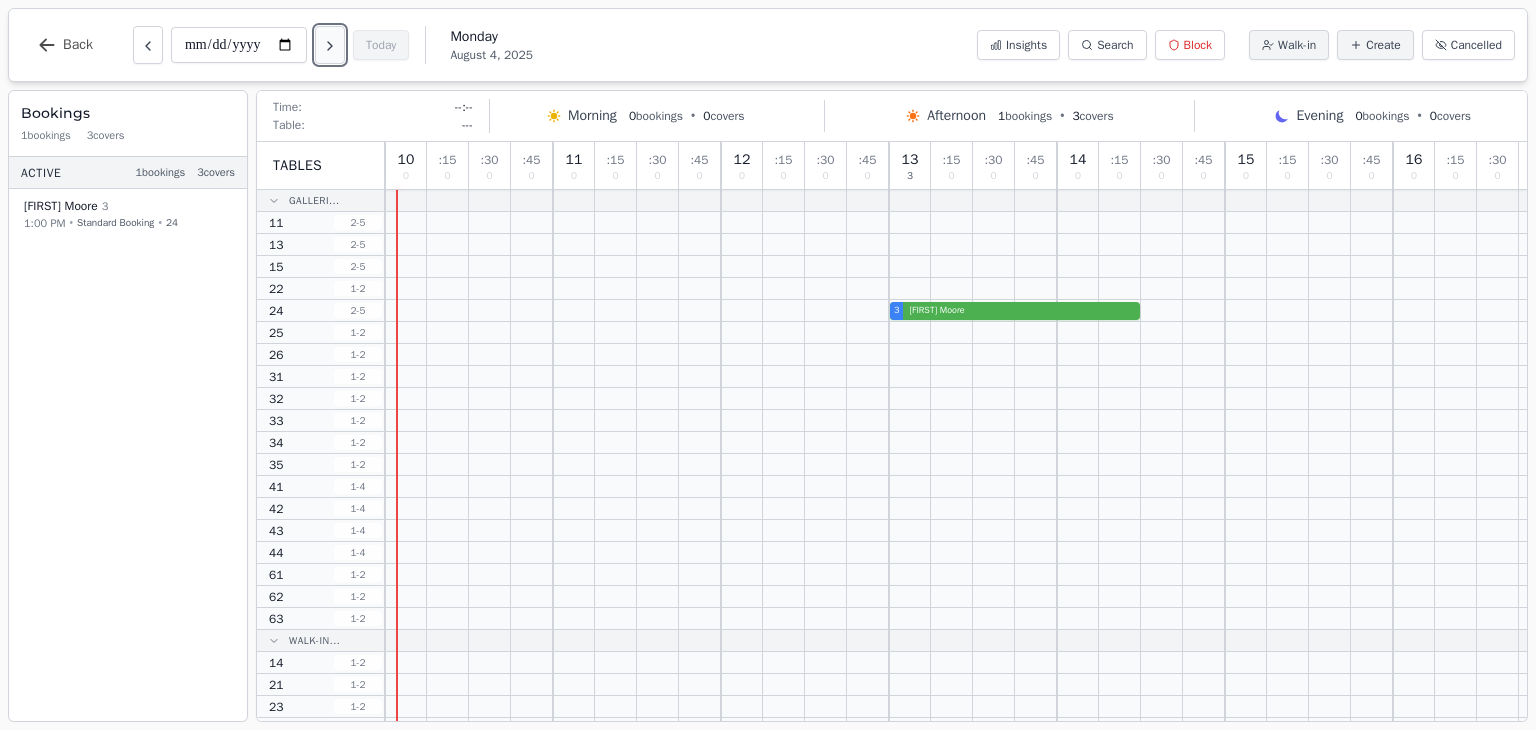 click 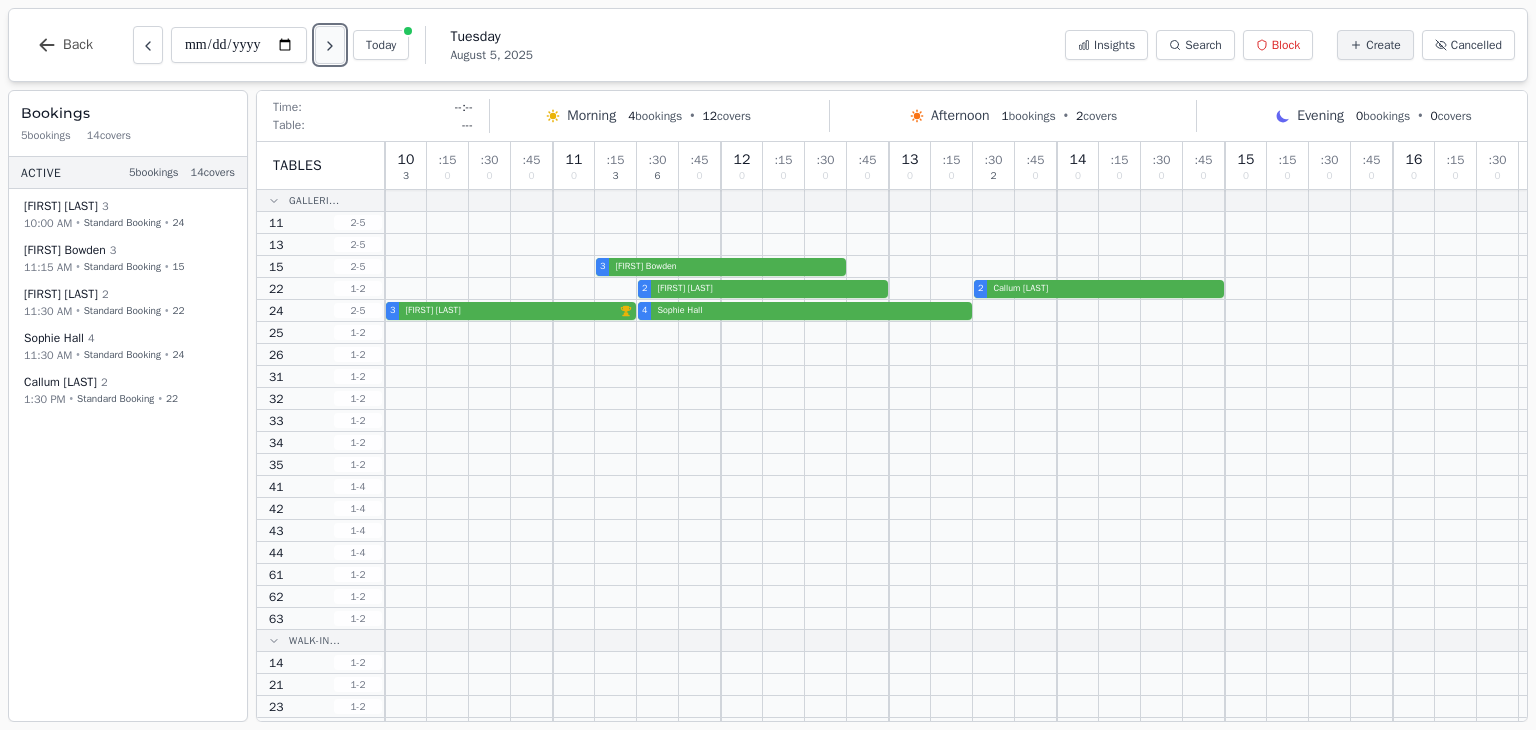 click 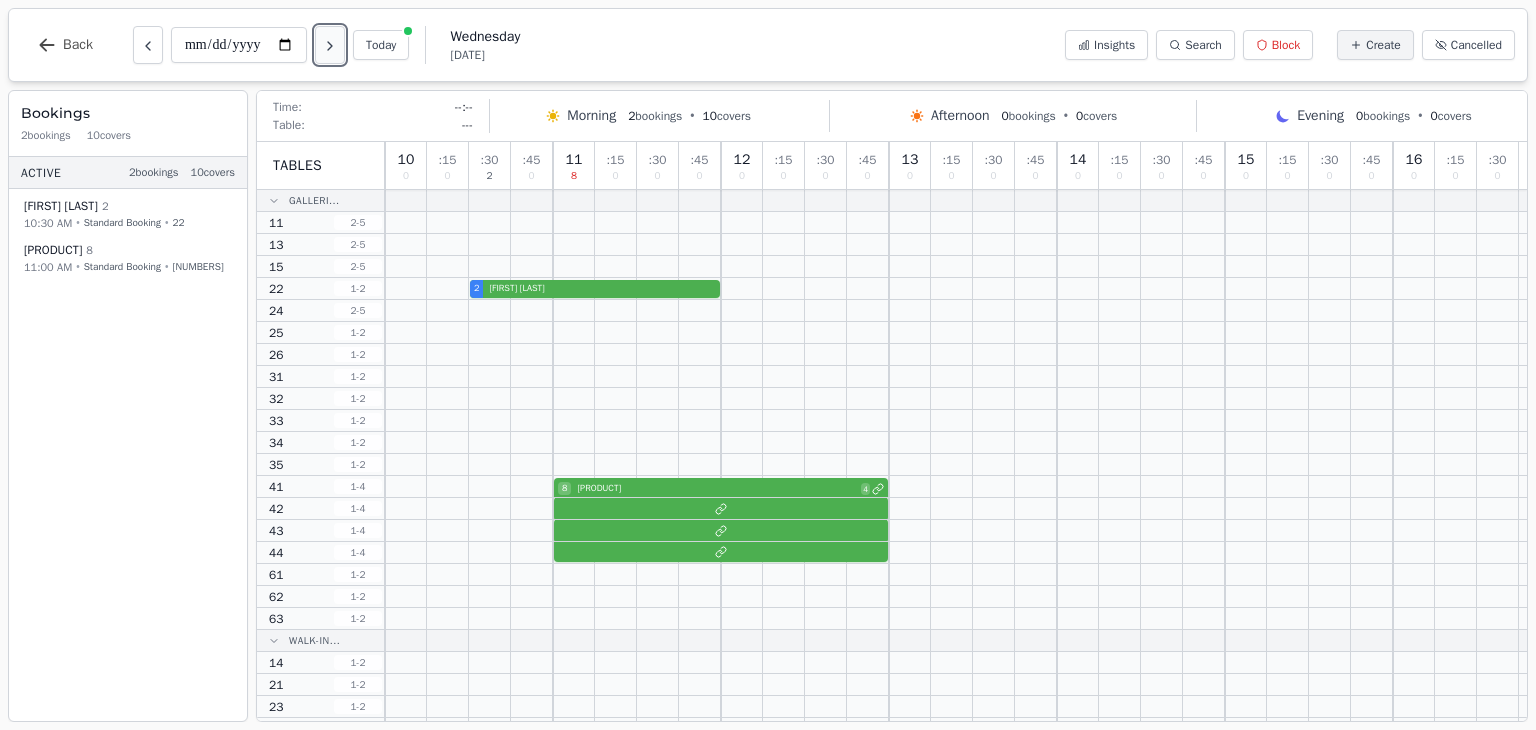 click 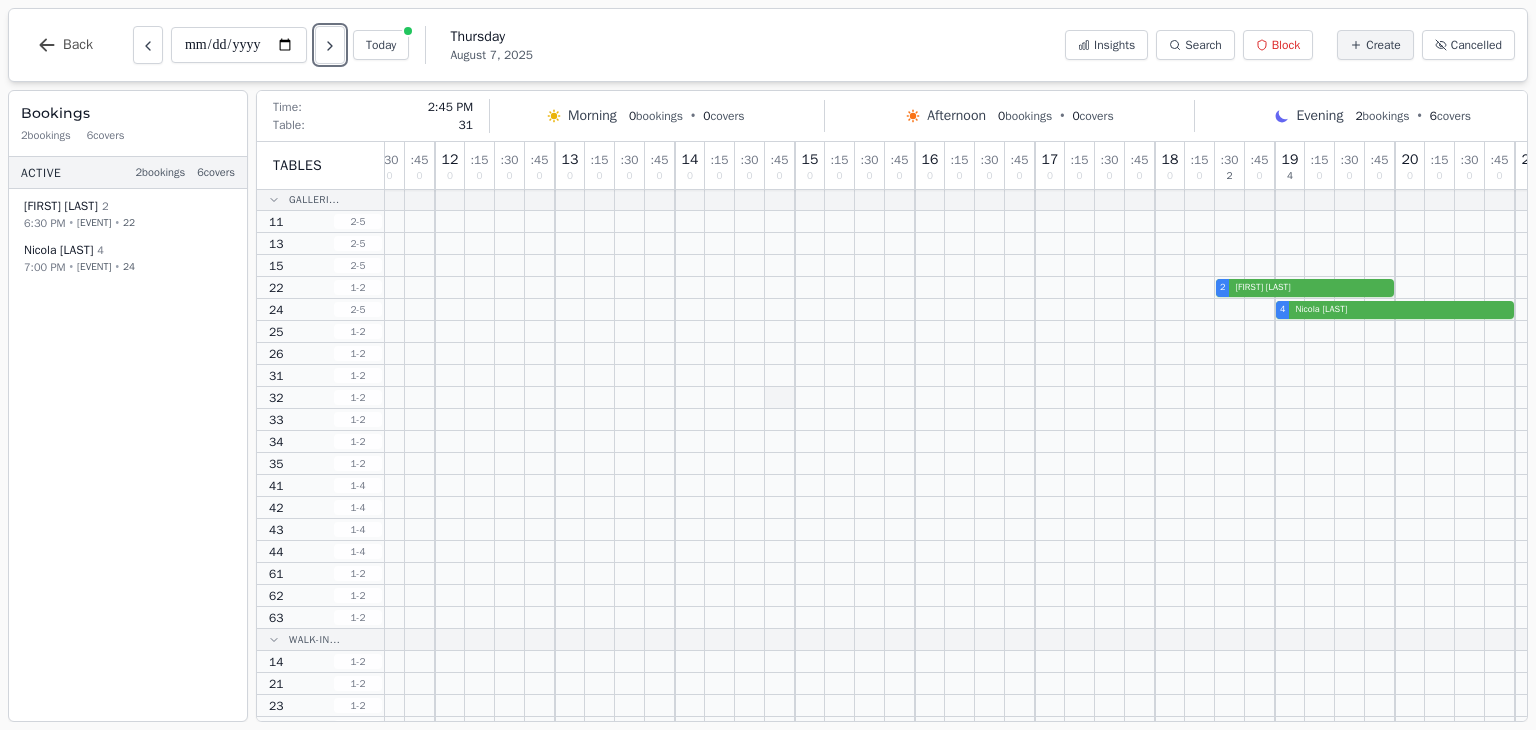 scroll, scrollTop: 1, scrollLeft: 197, axis: both 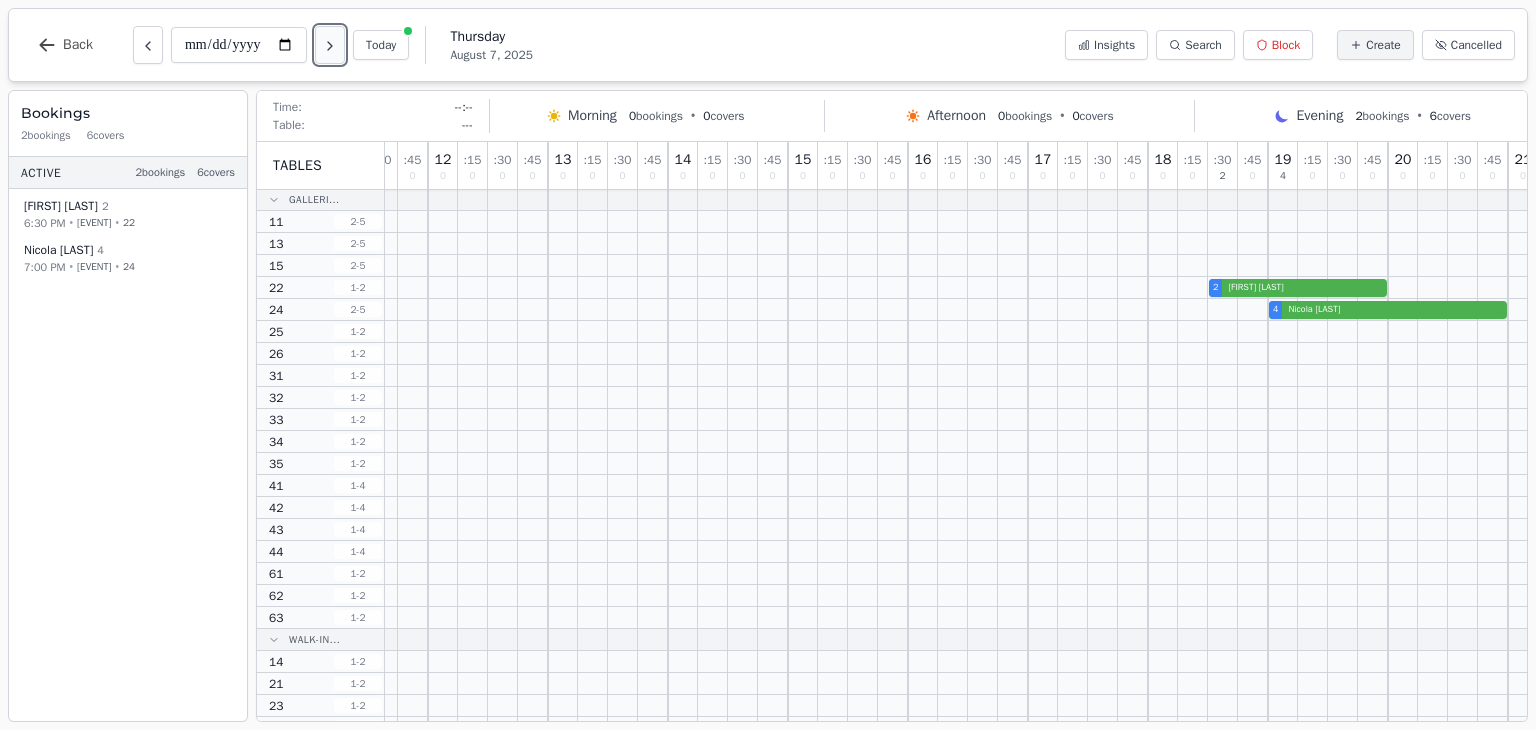 click 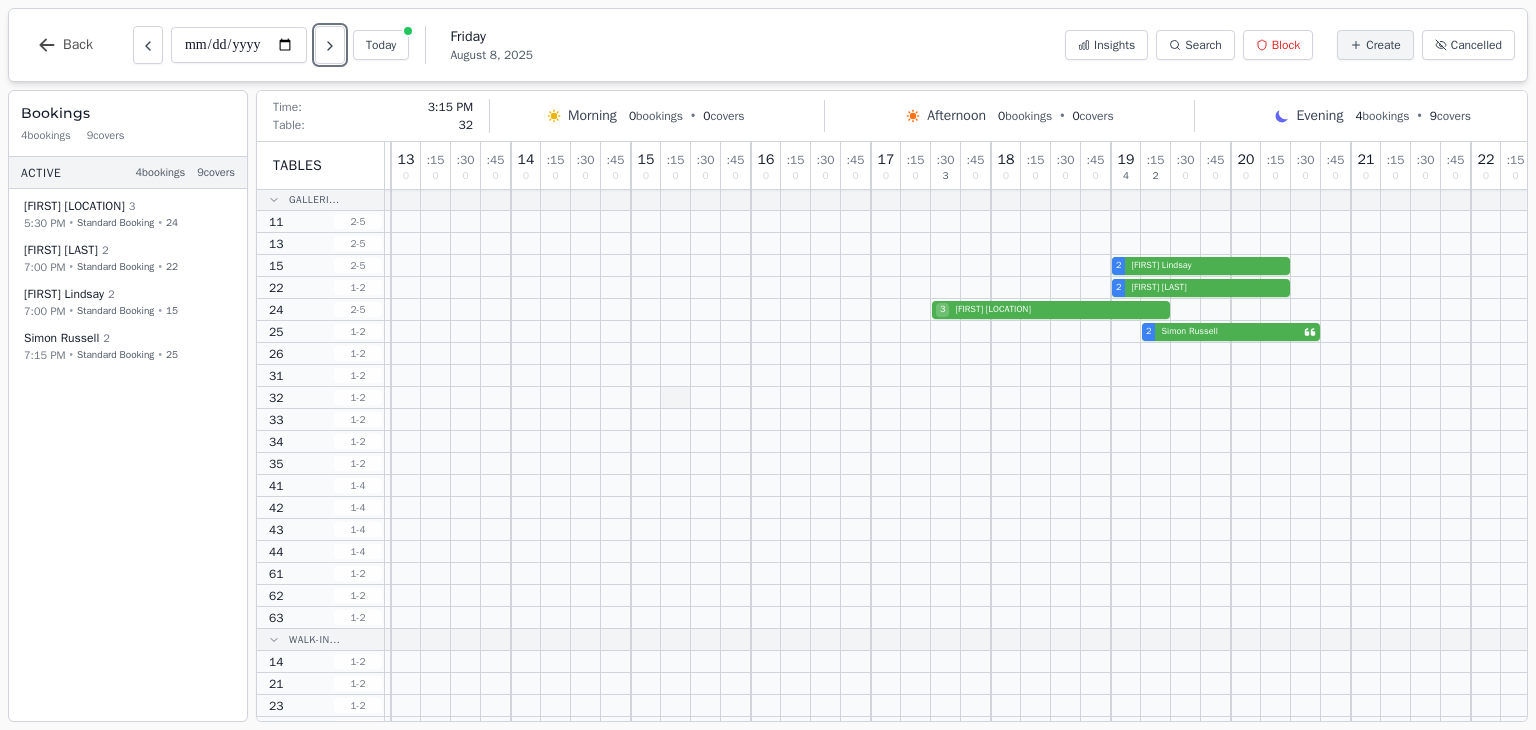 scroll, scrollTop: 1, scrollLeft: 373, axis: both 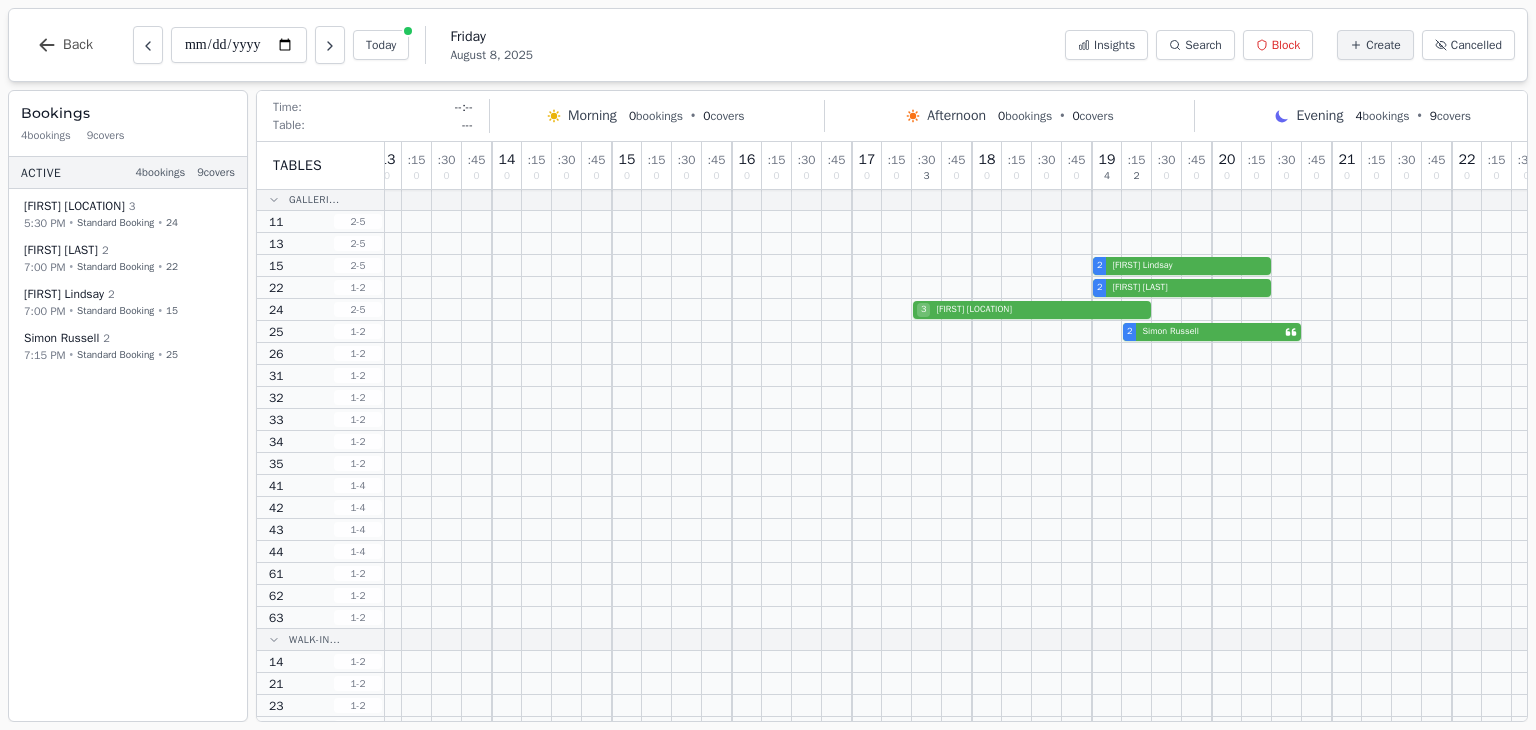 click on "**********" at bounding box center [279, 45] 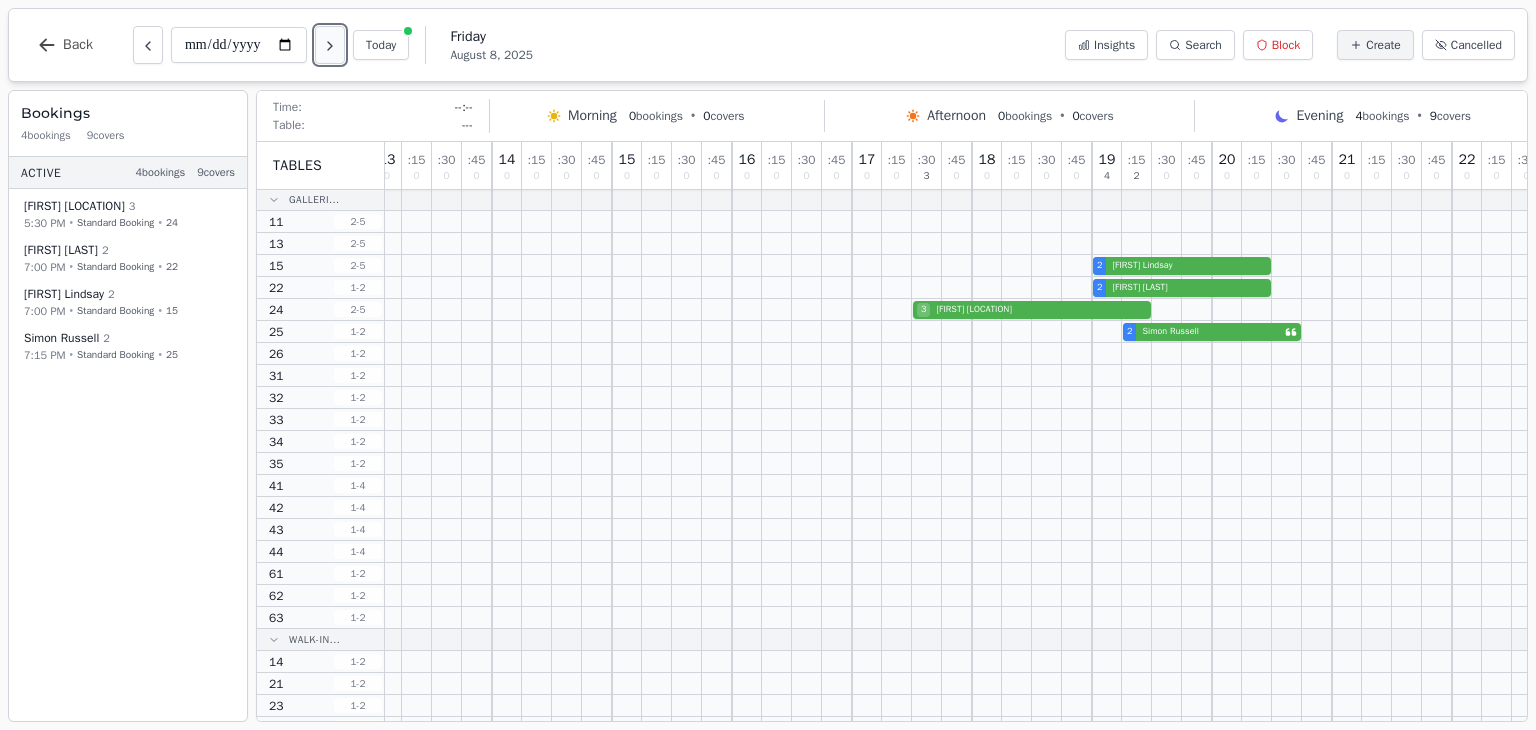 click 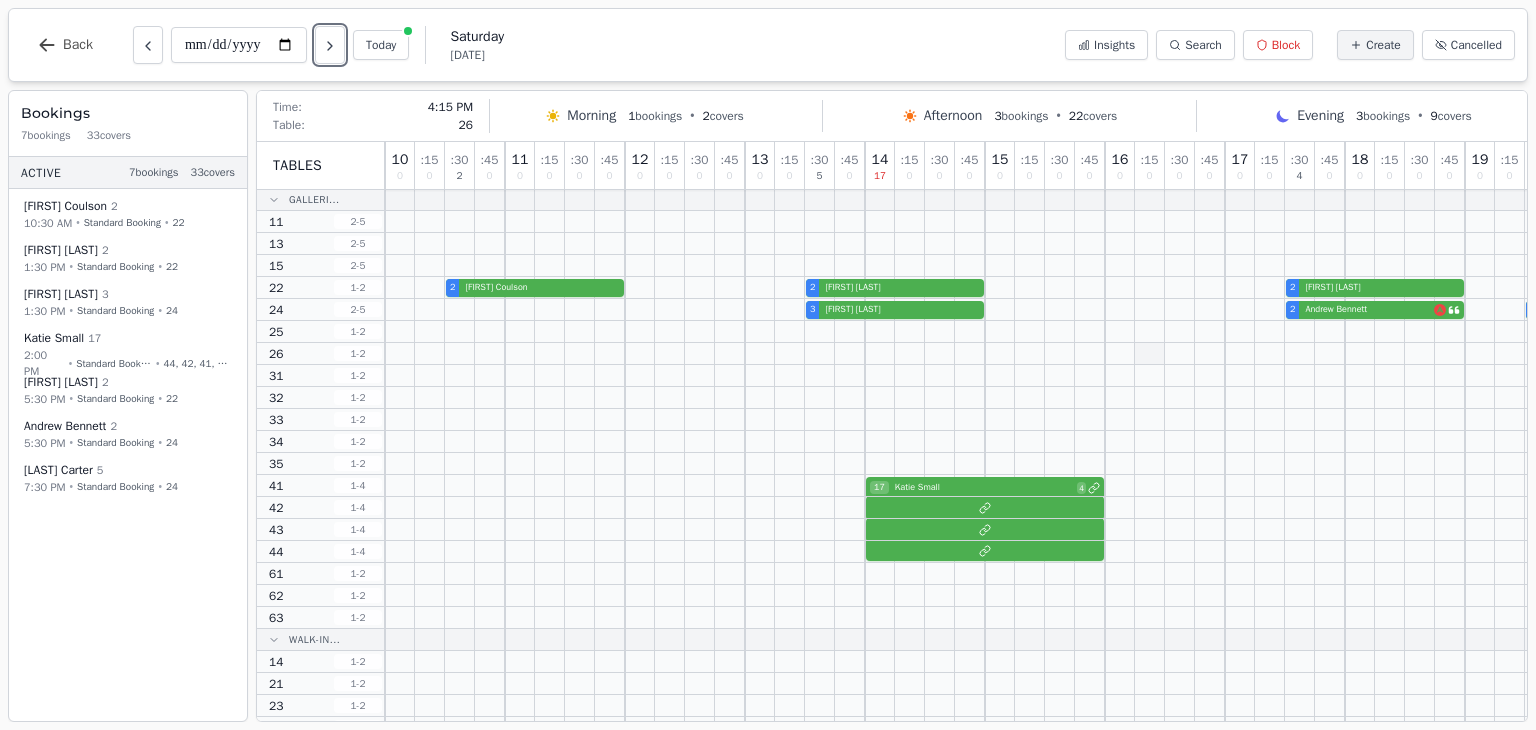 scroll, scrollTop: 1, scrollLeft: 388, axis: both 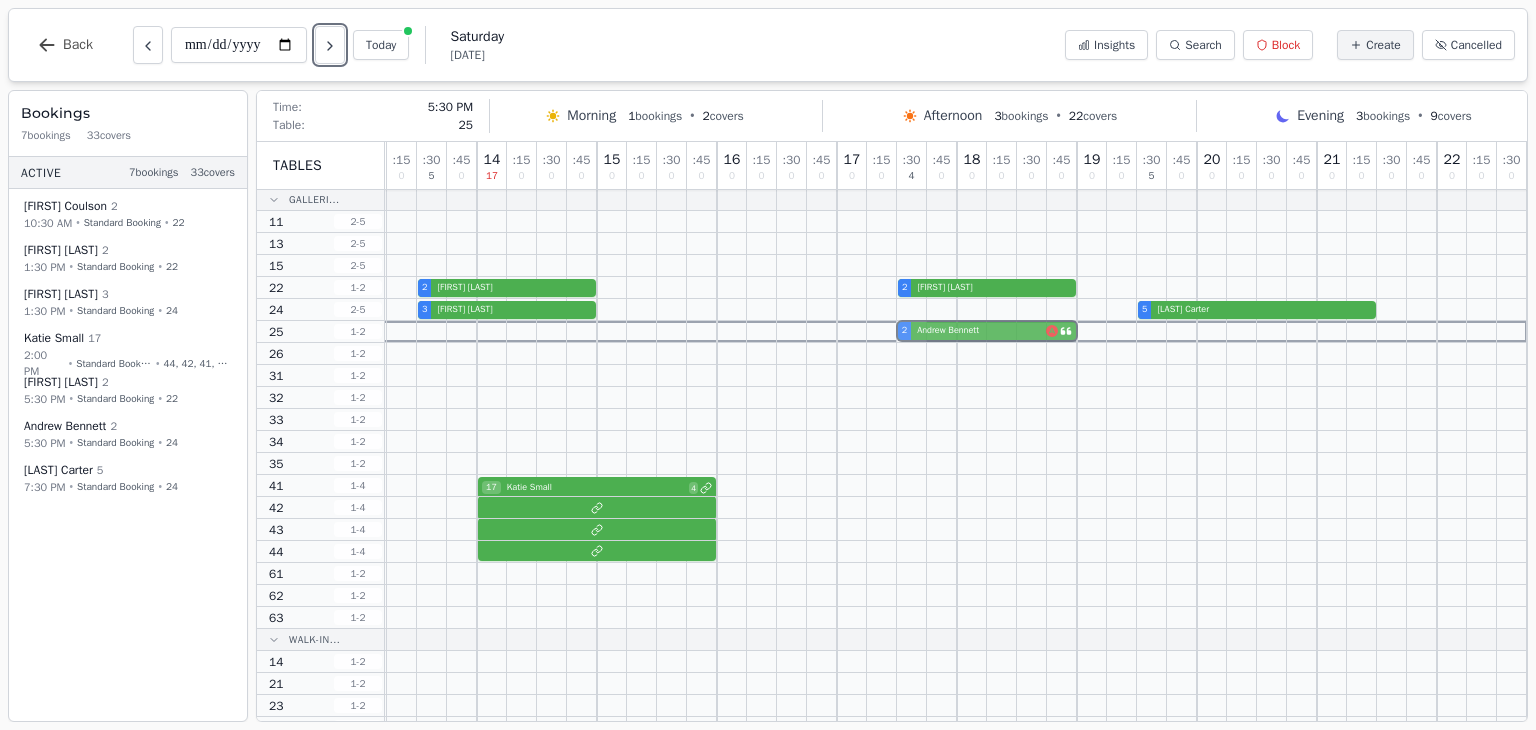 drag, startPoint x: 908, startPoint y: 308, endPoint x: 908, endPoint y: 323, distance: 15 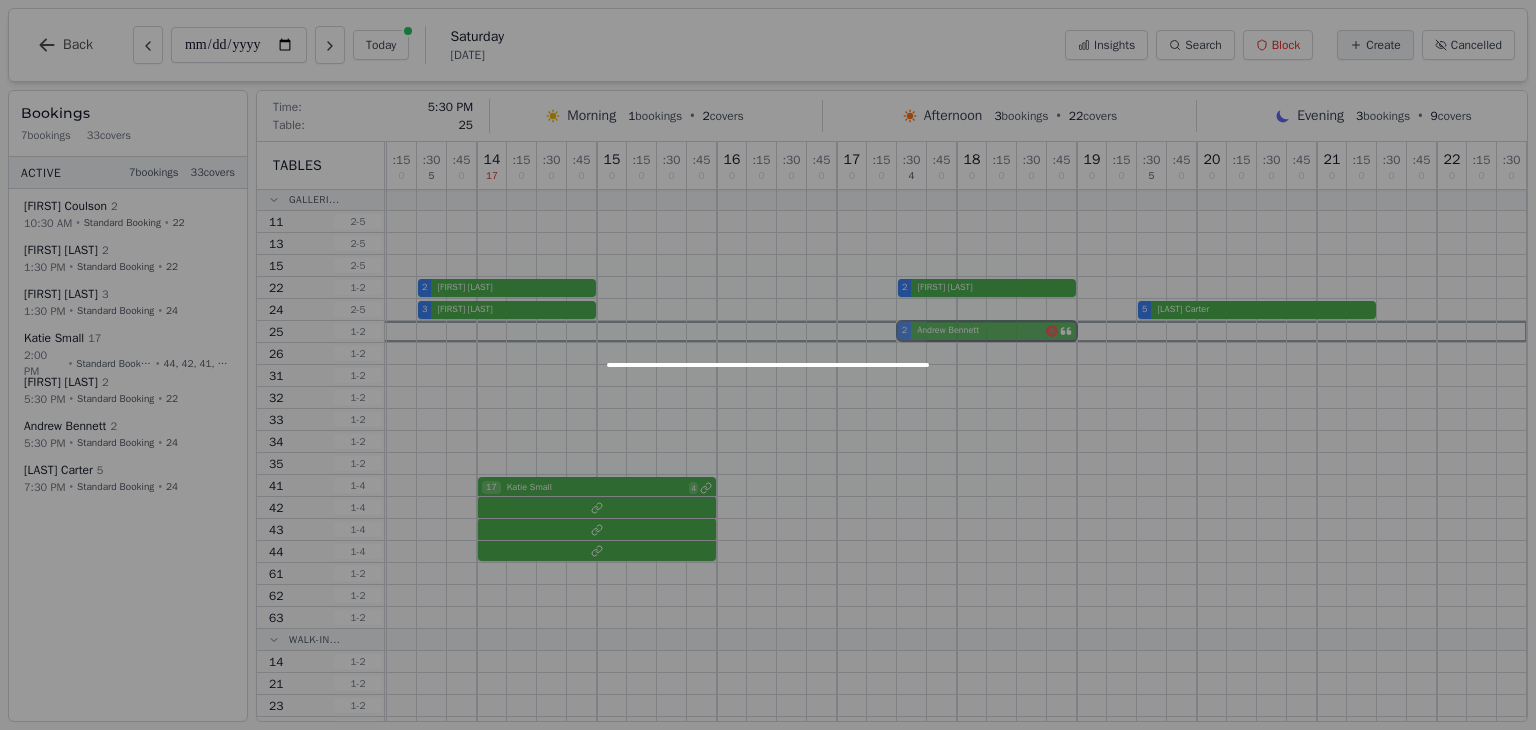 click on "10 0 : 15 0 : 30 2 : 45 0 11 0 : 15 0 : 30 0 : 45 0 12 0 : 15 0 : 30 0 : 45 0 13 0 : 15 0 : 30 5 : 45 0 14 17 : 15 0 : 30 0 : 45 0 15 0 : 15 0 : 30 0 : 45 0 16 0 : 15 0 : 30 0 : 45 0 17 0 : 15 0 : 30 4 : 45 0 18 0 : 15 0 : 30 0 : 45 0 19 0 : 15 0 : 30 5 : 45 0 20 0 : 15 0 : 30 0 : 45 0 21 0 : 15 0 : 30 0 : 45 0 22 0 : 15 0 : 30 0 2 Stephanie   Coulson 2 Gina   Swindells 2 Joe   Sennitt 3 Kasia   Adams-Fitzpatrick 2 Andrew   Bennett 5 Scarlett   Carter 17 Katie   Small 4" at bounding box center [762, 583] 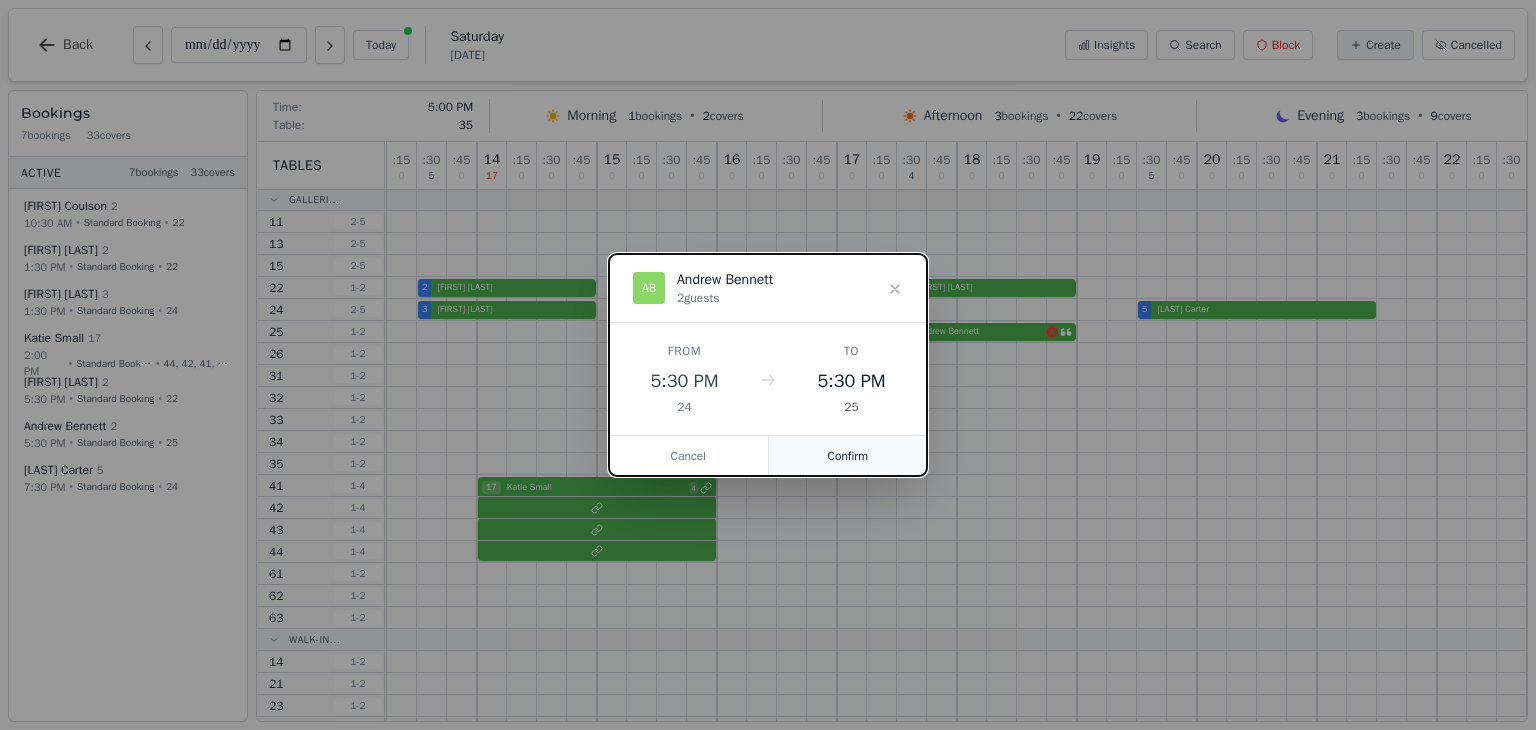 click on "Confirm" at bounding box center [848, 456] 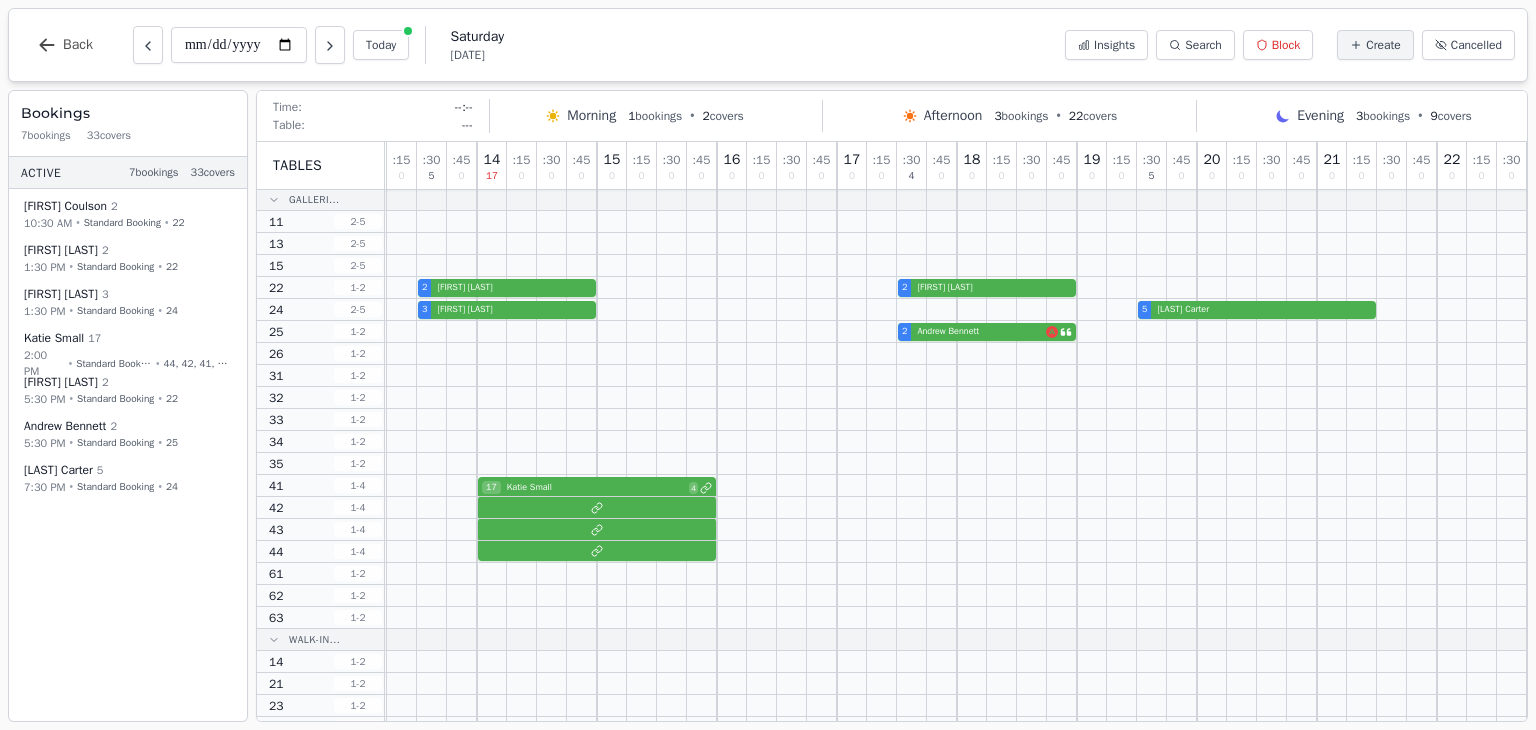 click on "**********" at bounding box center (279, 45) 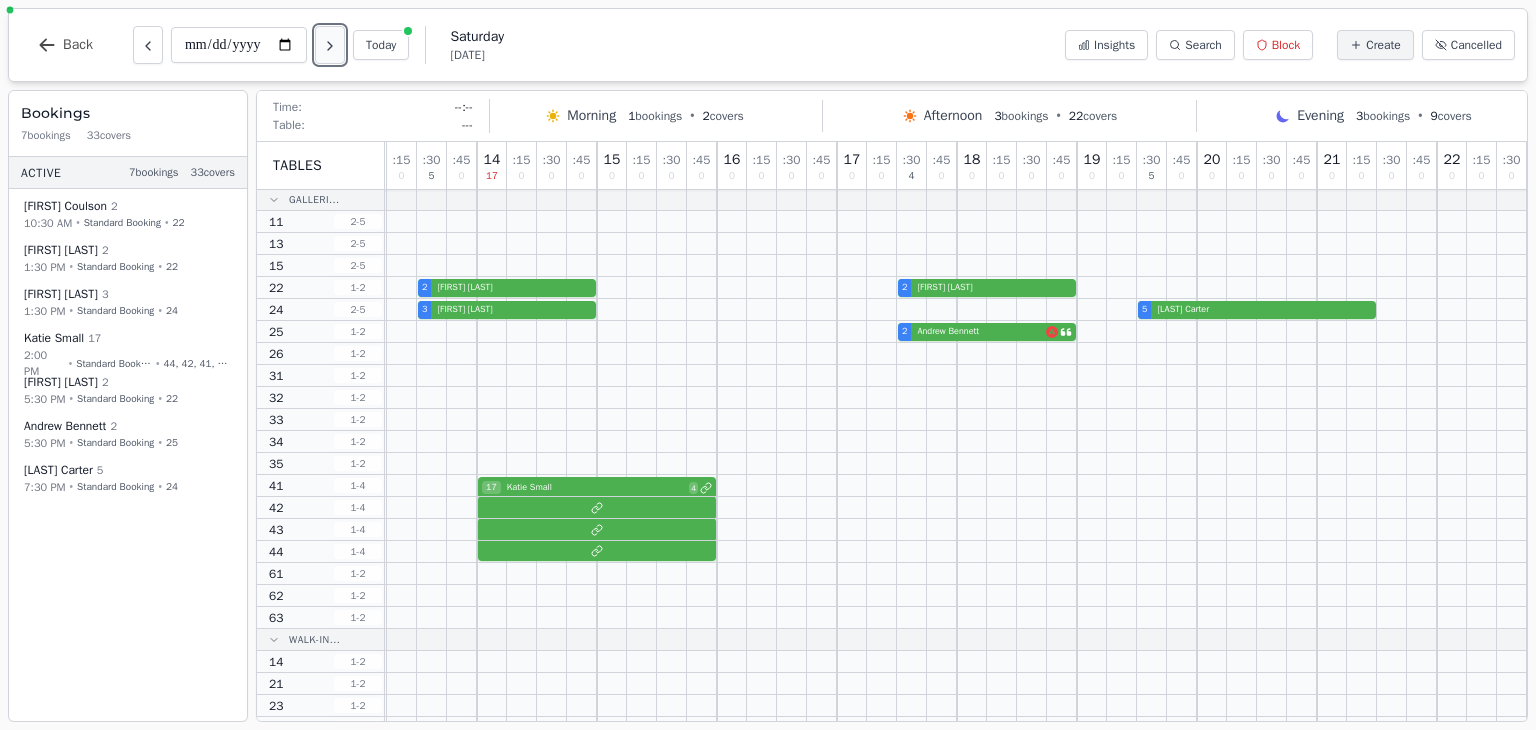 click 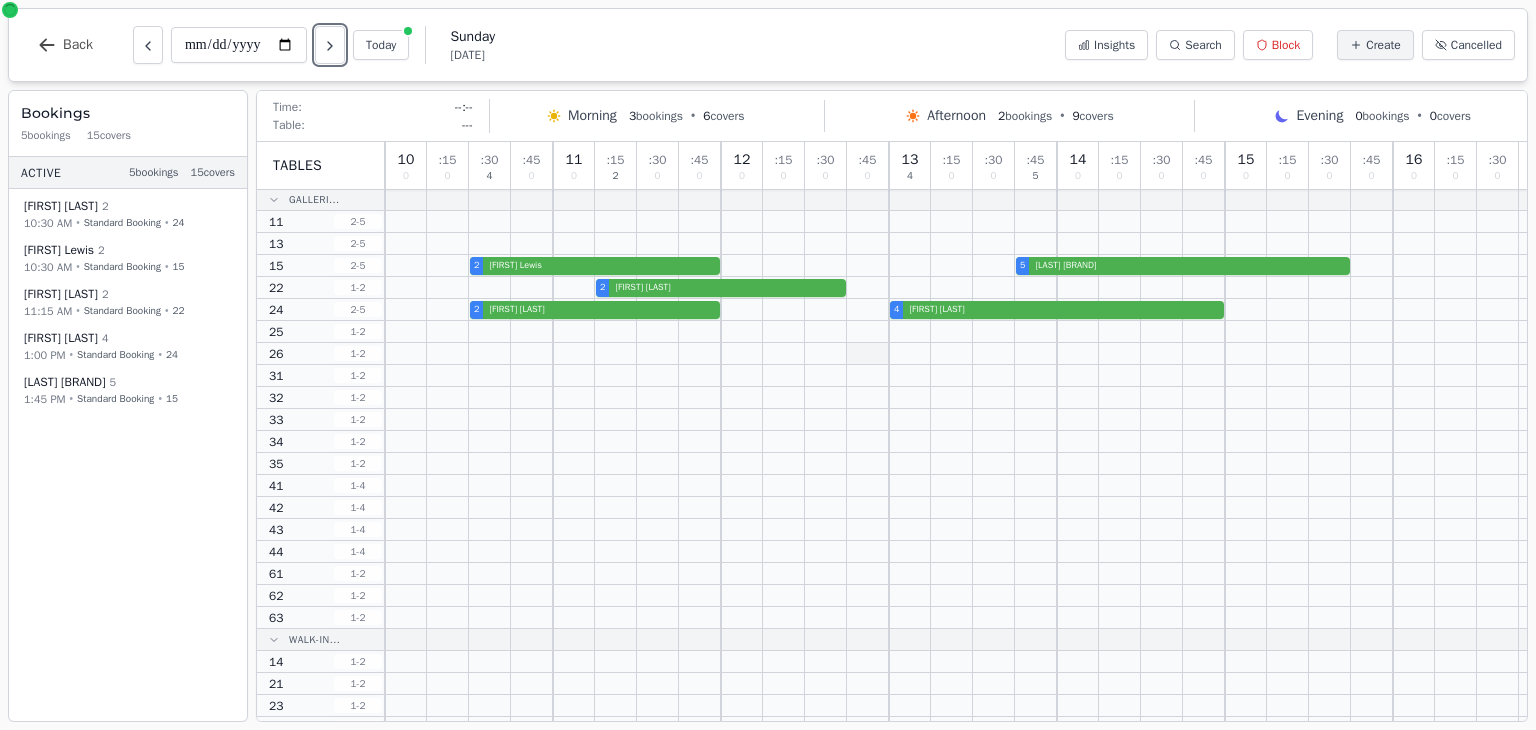 scroll, scrollTop: 1, scrollLeft: 0, axis: vertical 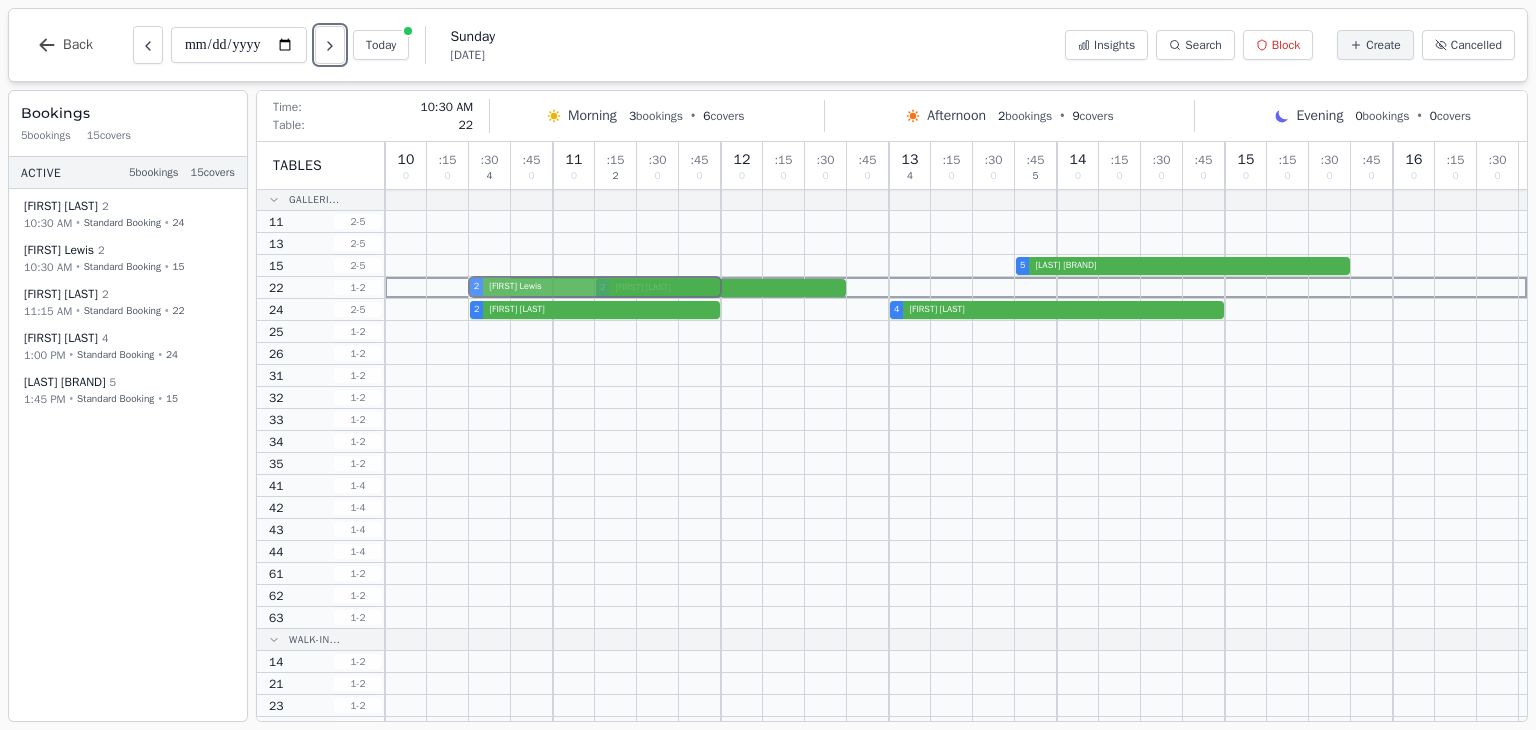 drag, startPoint x: 476, startPoint y: 262, endPoint x: 477, endPoint y: 278, distance: 16.03122 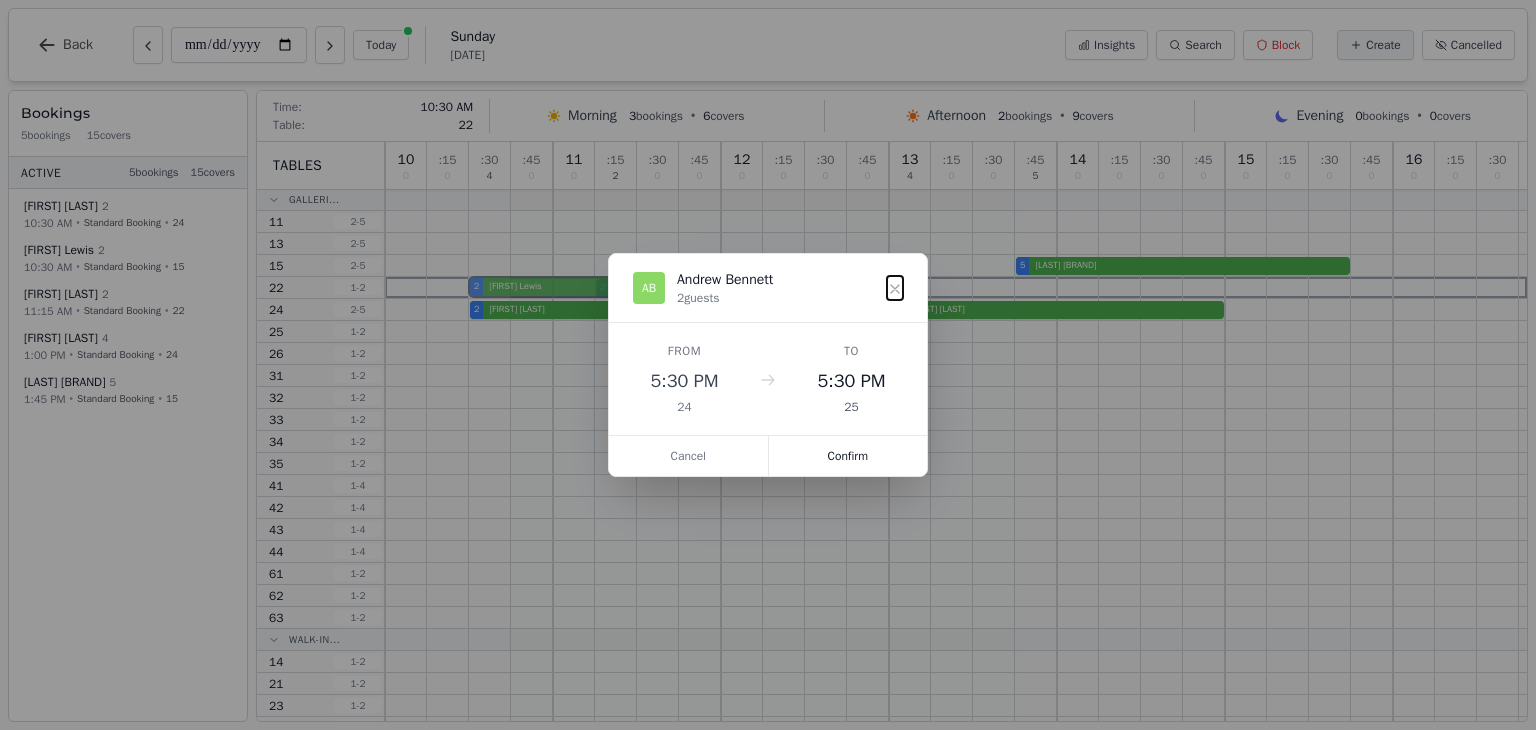 click on "10 0 : 15 0 : 30 4 : 45 0 11 0 : 15 2 : 30 0 : 45 0 12 0 : 15 0 : 30 0 : 45 0 13 4 : 15 0 : 30 0 : 45 5 14 0 : 15 0 : 30 0 : 45 0 15 0 : 15 0 : 30 0 : 45 0 16 0 : 15 0 : 30 0 2 Emily   Lewis 5 CERYS   DYSON 2 Aima   Eroje 2 Xander   Mahony 4 Millie   Stephens" at bounding box center (956, 583) 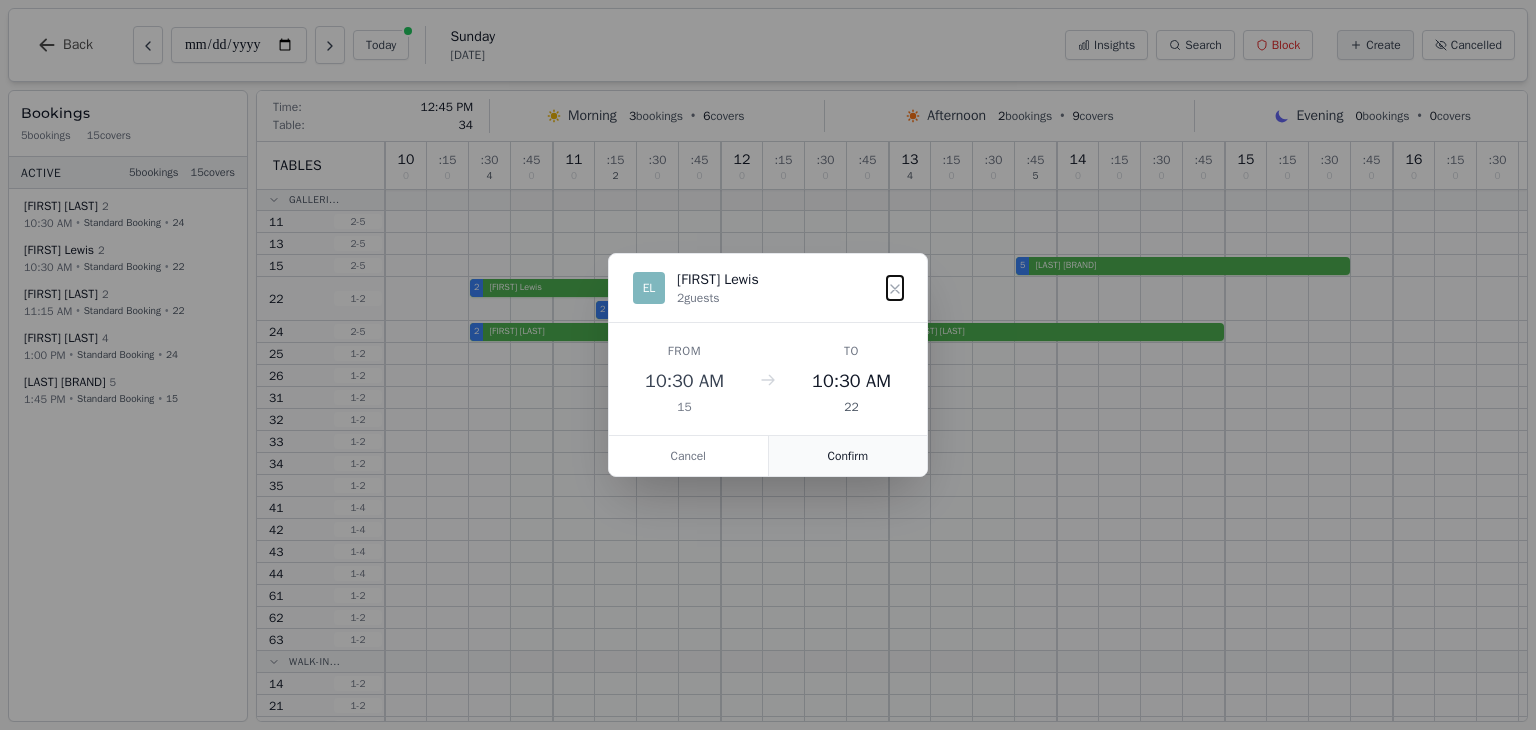 click on "Confirm" at bounding box center (848, 456) 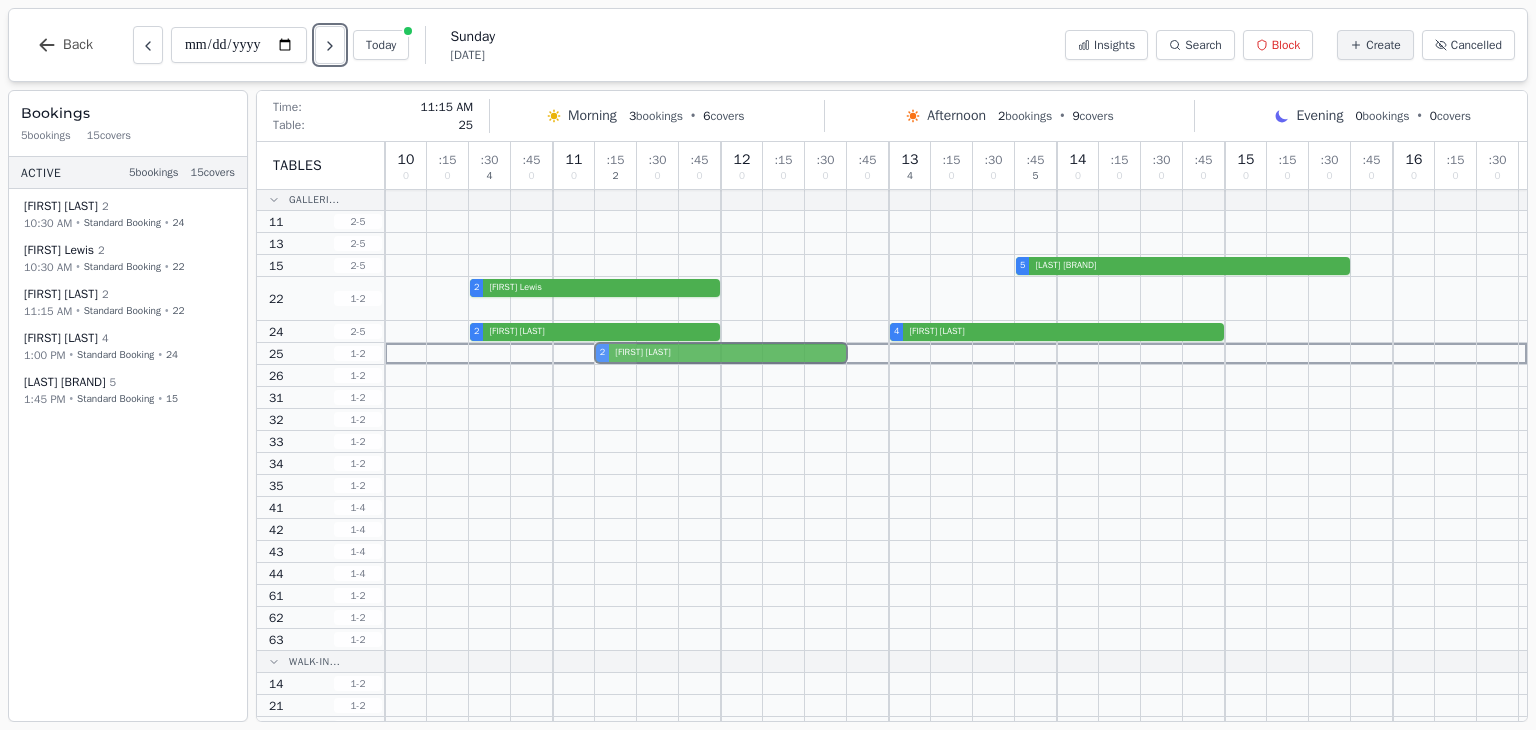 drag, startPoint x: 600, startPoint y: 306, endPoint x: 602, endPoint y: 343, distance: 37.054016 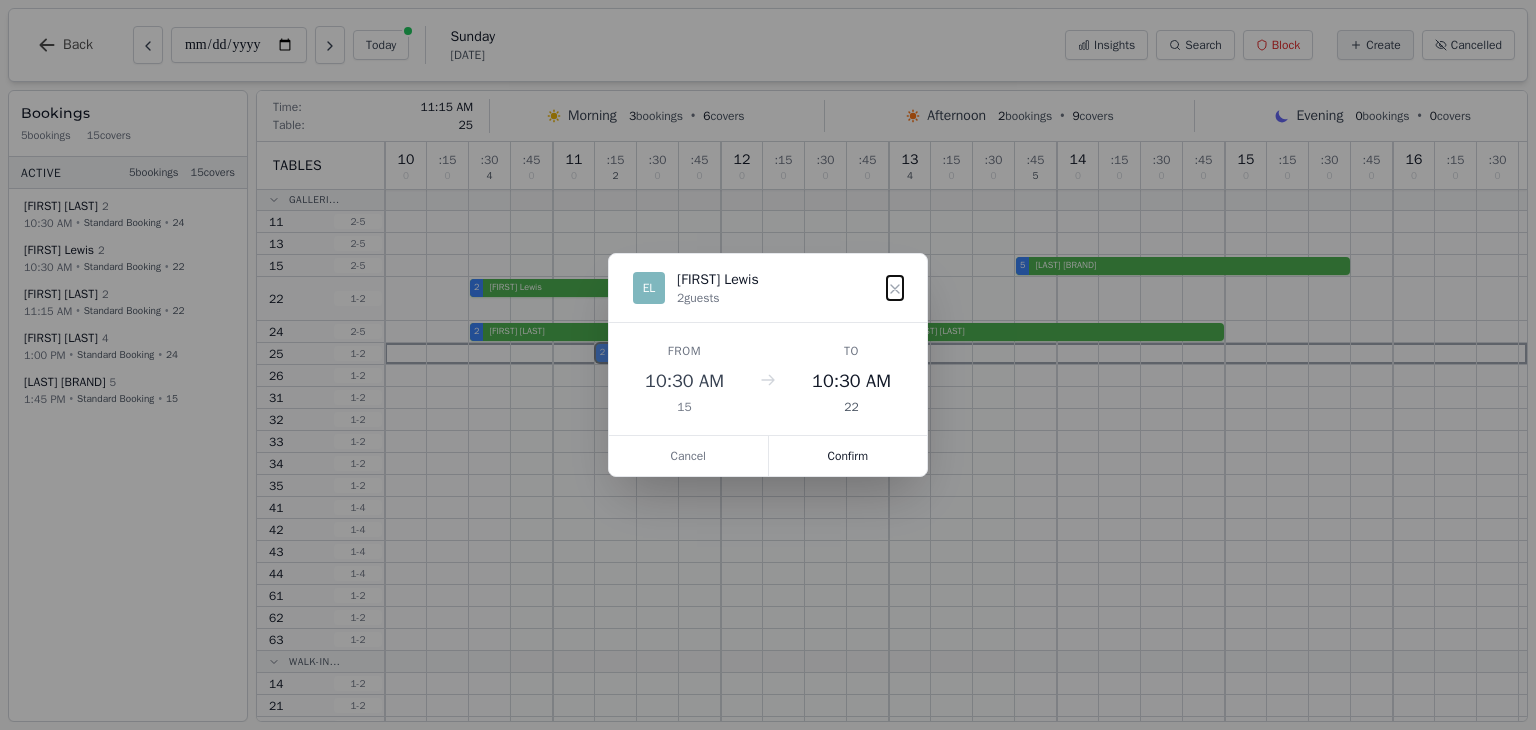 click on "10 0 : 15 0 : 30 4 : 45 0 11 0 : 15 2 : 30 0 : 45 0 12 0 : 15 0 : 30 0 : 45 0 13 4 : 15 0 : 30 0 : 45 5 14 0 : 15 0 : 30 0 : 45 0 15 0 : 15 0 : 30 0 : 45 0 16 0 : 15 0 : 30 0 5 CERYS   DYSON 2 Emily   Lewis 2 Aima   Eroje 2 Xander   Mahony 4 Millie   Stephens" at bounding box center [956, 594] 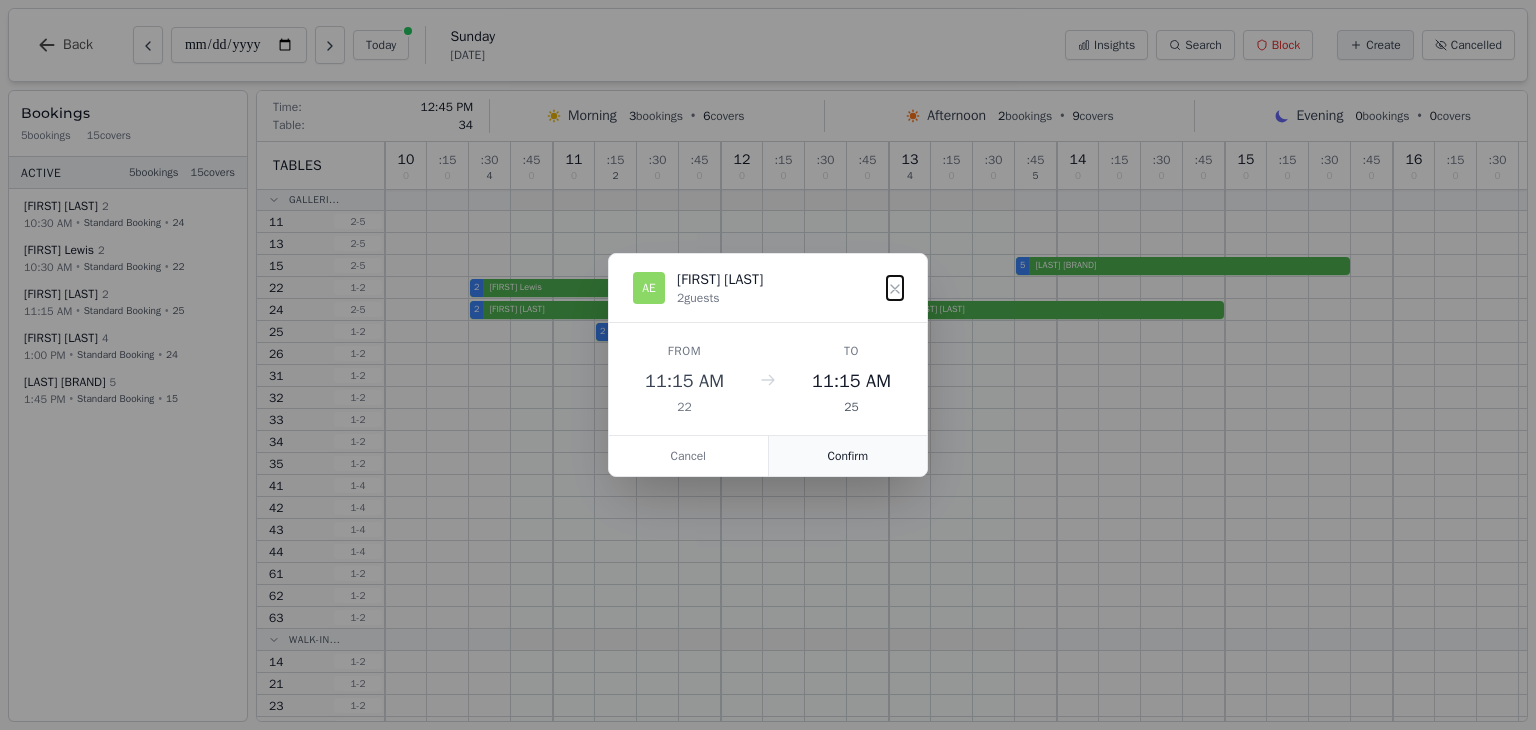 click on "Confirm" at bounding box center [848, 456] 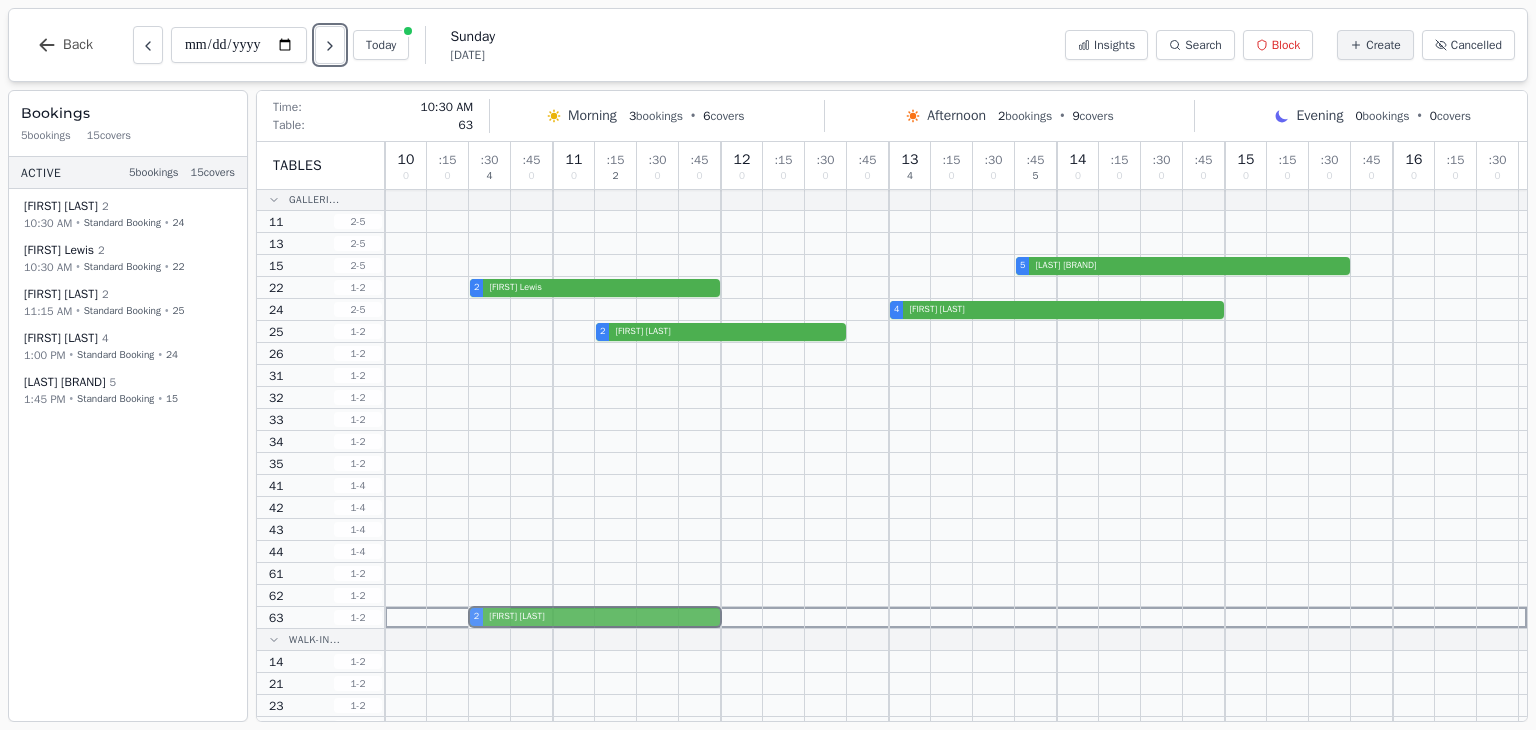 drag, startPoint x: 474, startPoint y: 310, endPoint x: 490, endPoint y: 619, distance: 309.41397 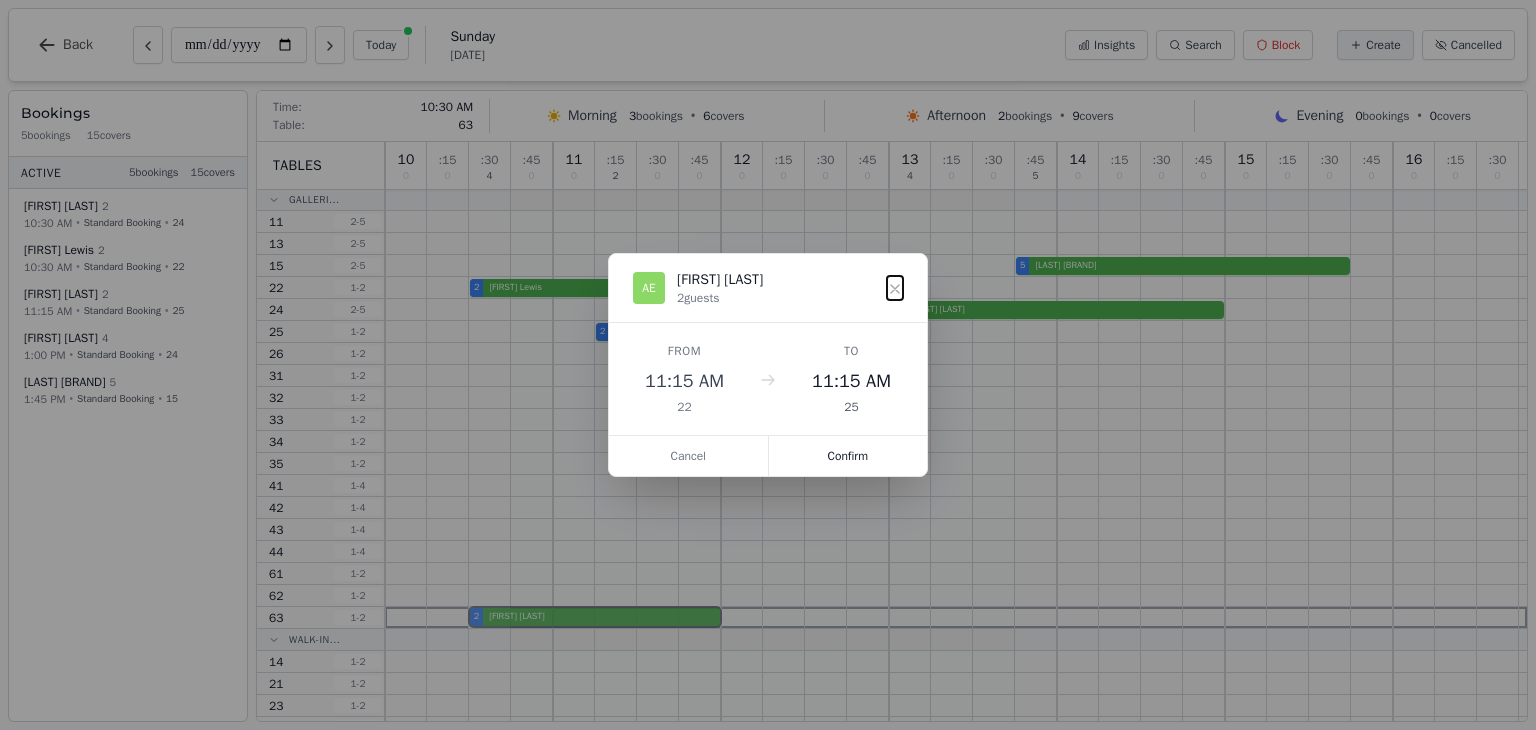 click on "10 0 : 15 0 : 30 4 : 45 0 11 0 : 15 2 : 30 0 : 45 0 12 0 : 15 0 : 30 0 : 45 0 13 4 : 15 0 : 30 0 : 45 5 14 0 : 15 0 : 30 0 : 45 0 15 0 : 15 0 : 30 0 : 45 0 16 0 : 15 0 : 30 0 5 CERYS   DYSON 2 Emily   Lewis 2 Xander   Mahony 4 Millie   Stephens 2 Aima   Eroje" at bounding box center [956, 583] 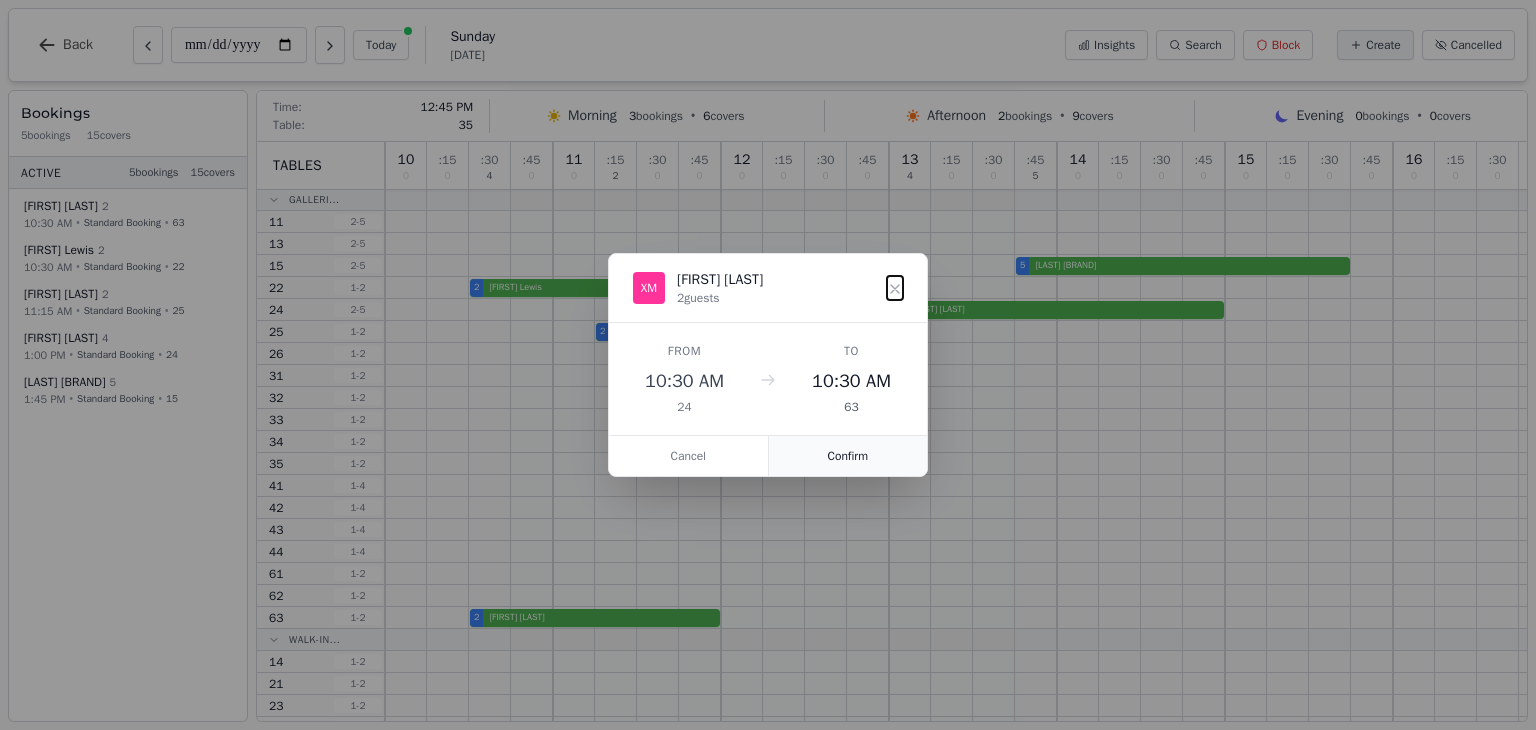 click on "Confirm" at bounding box center [848, 456] 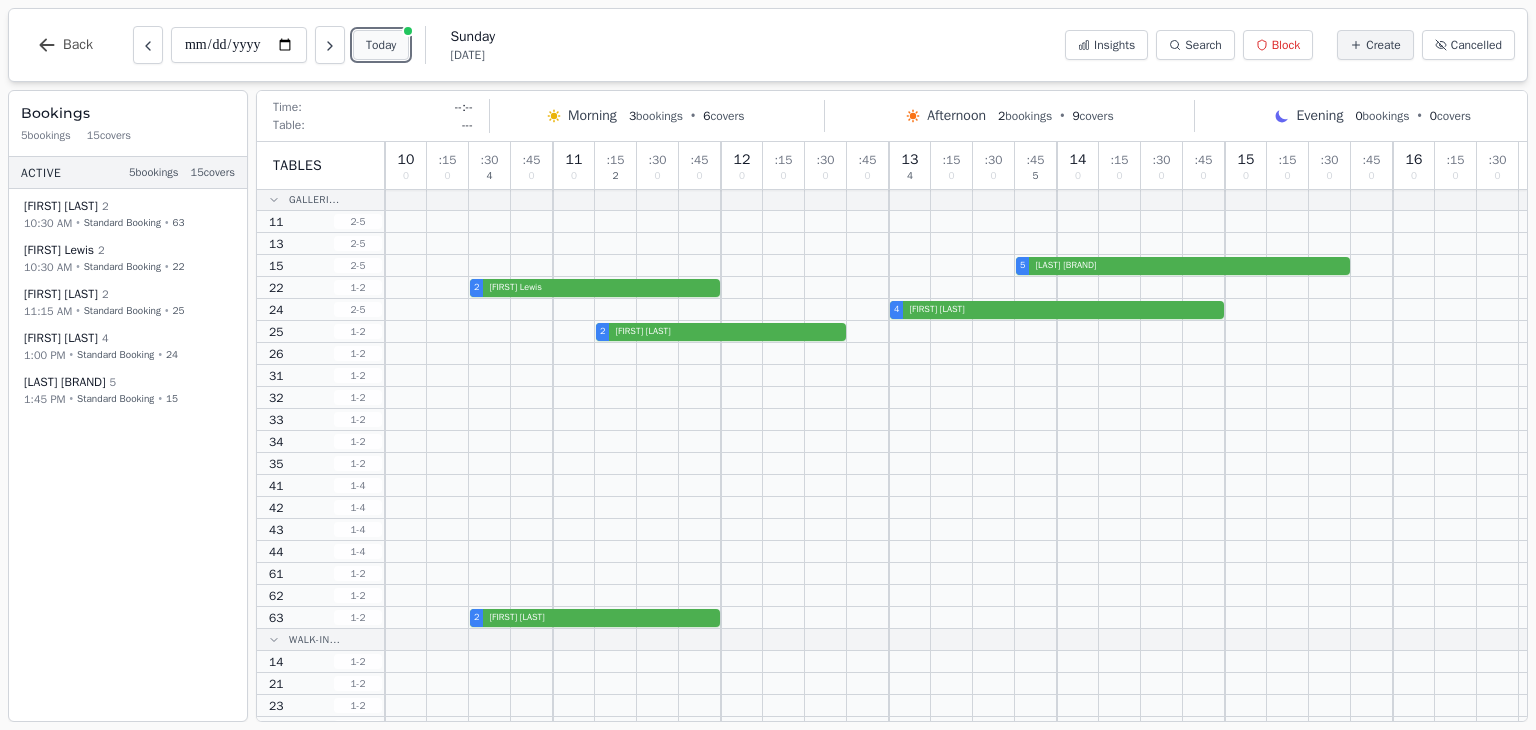 click on "Today" at bounding box center [381, 45] 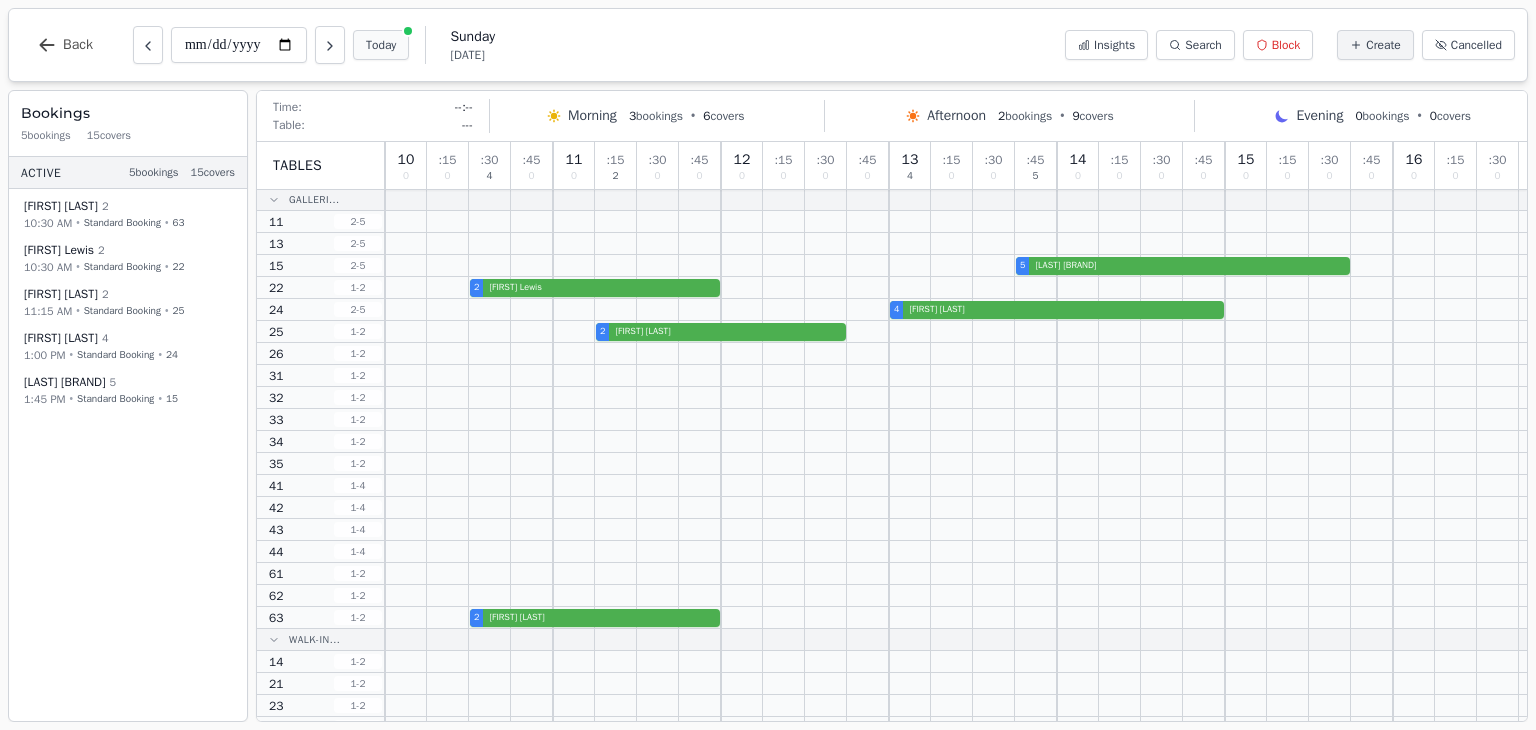 type on "**********" 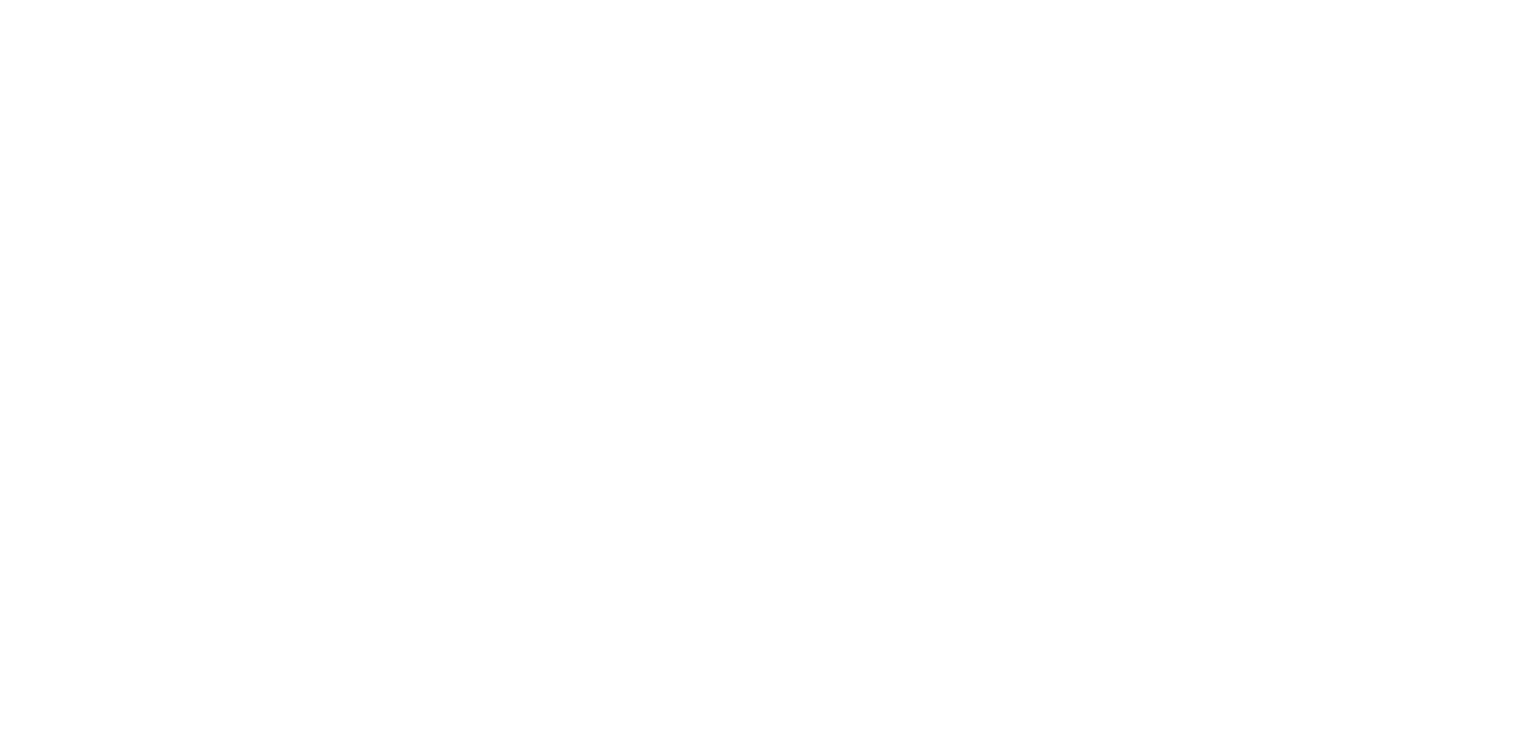 scroll, scrollTop: 0, scrollLeft: 0, axis: both 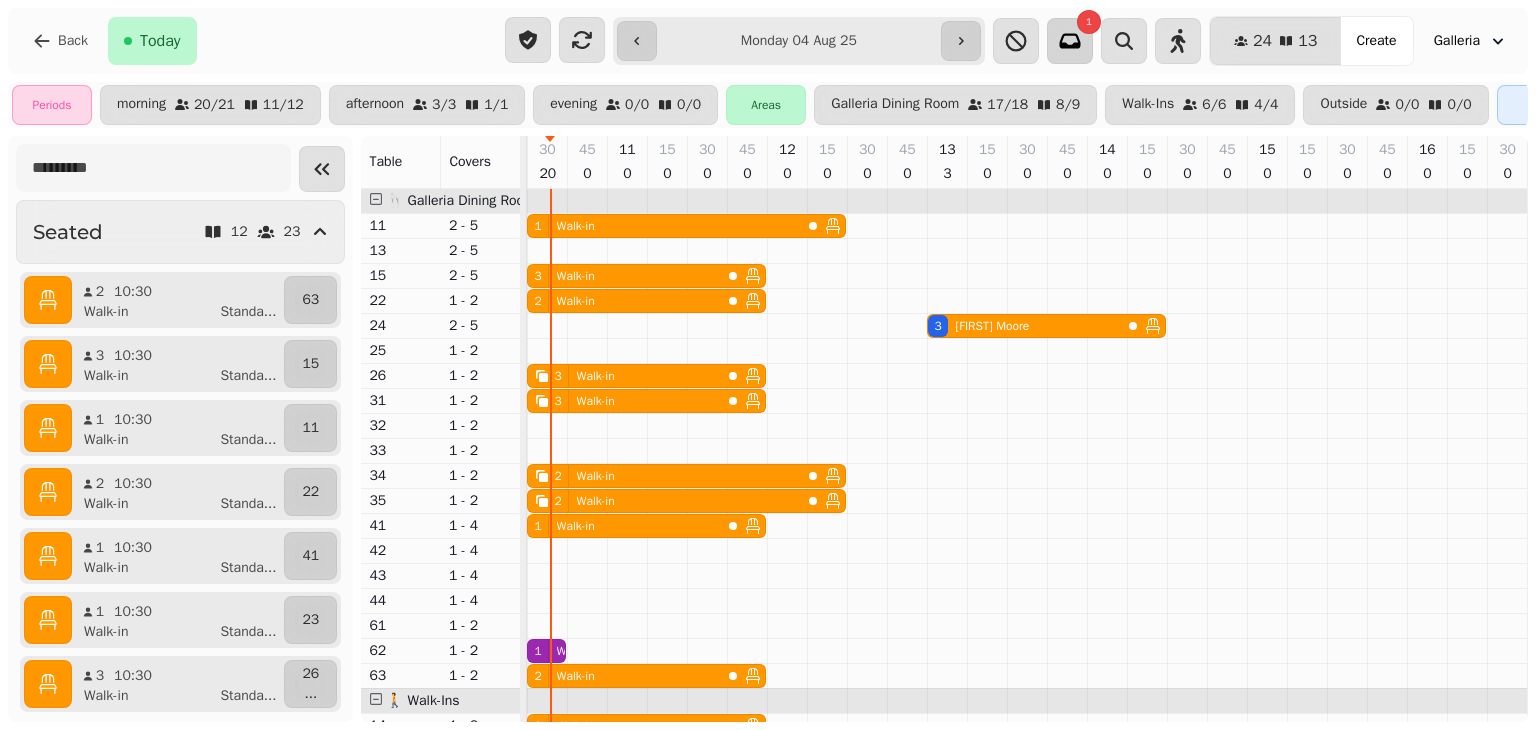 click 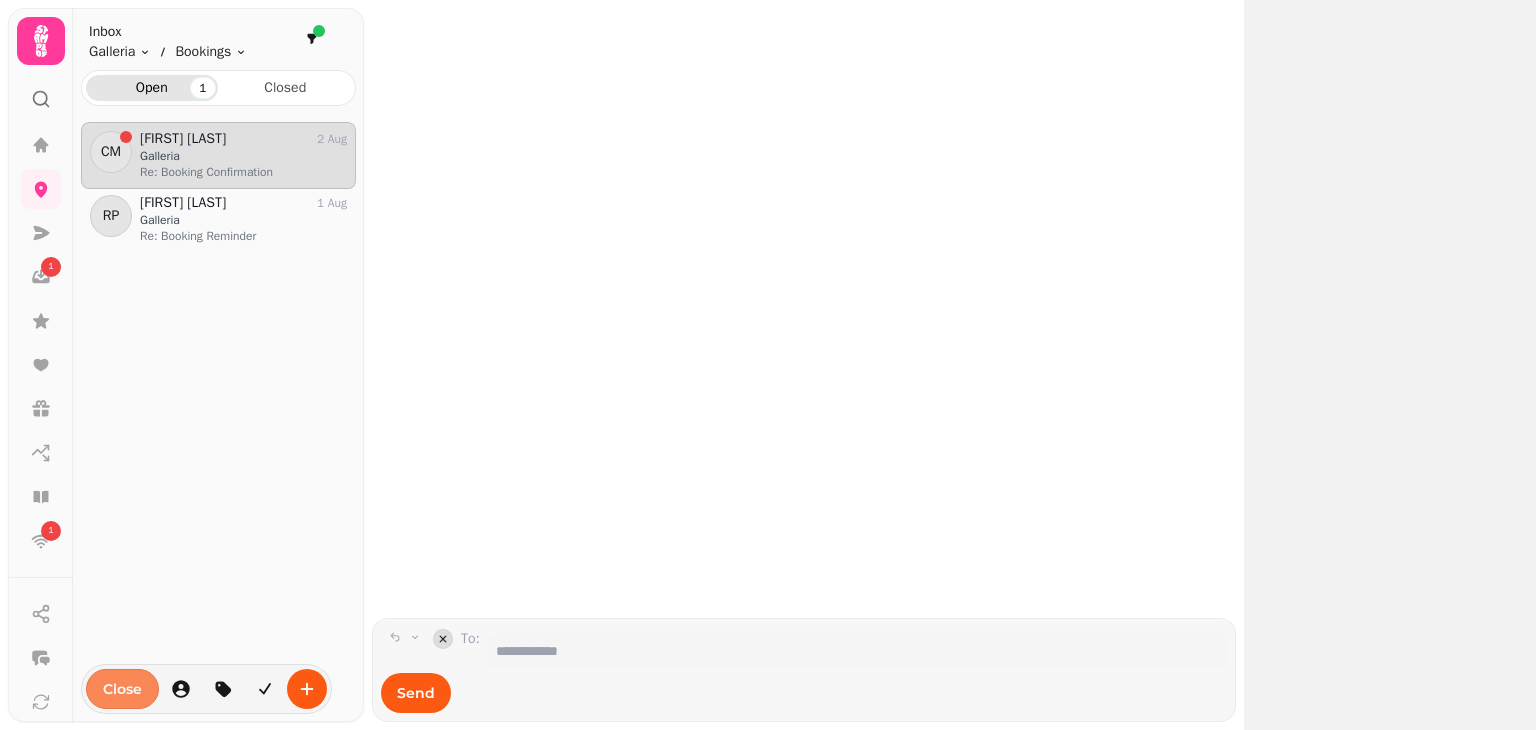 scroll, scrollTop: 0, scrollLeft: 0, axis: both 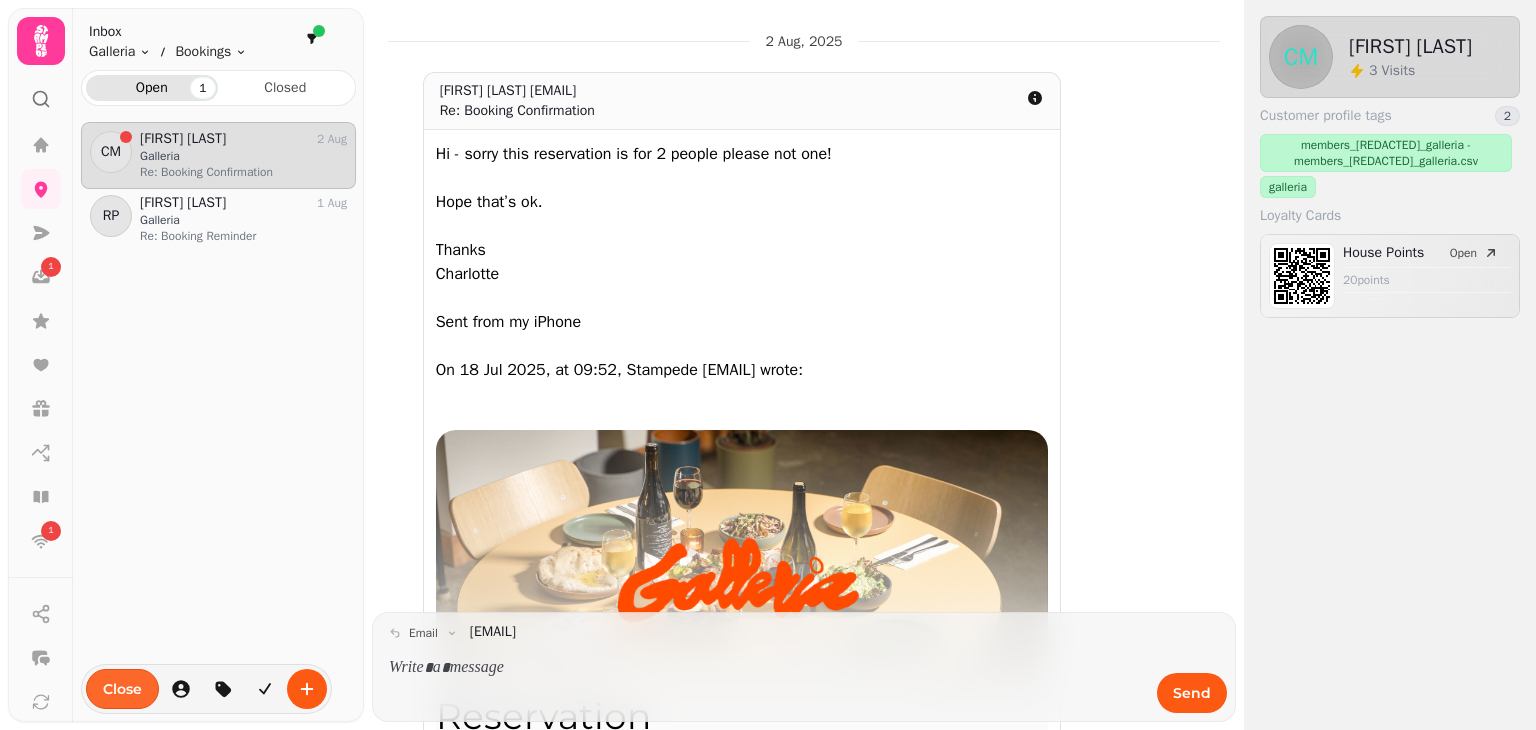 click on "Close" at bounding box center (122, 689) 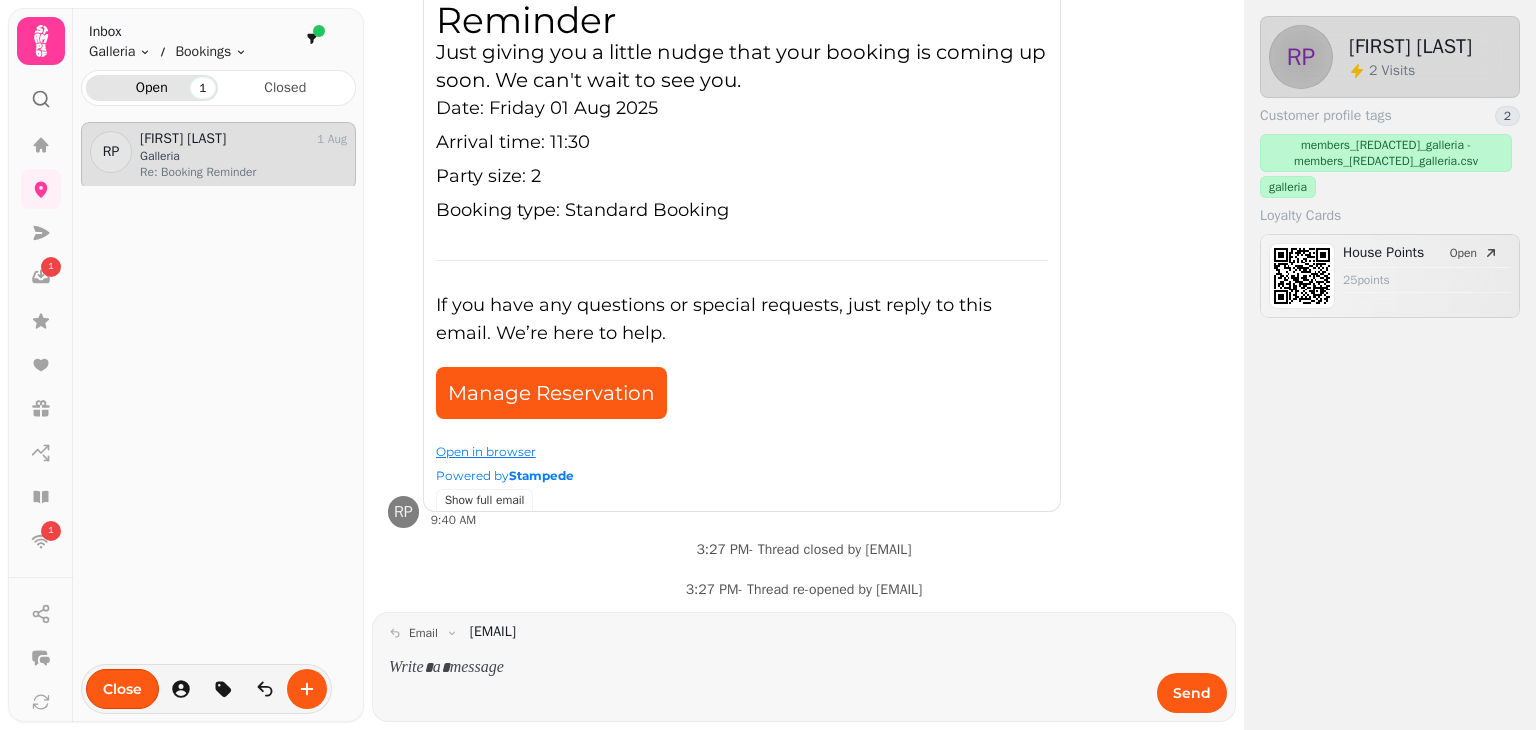 scroll, scrollTop: 0, scrollLeft: 0, axis: both 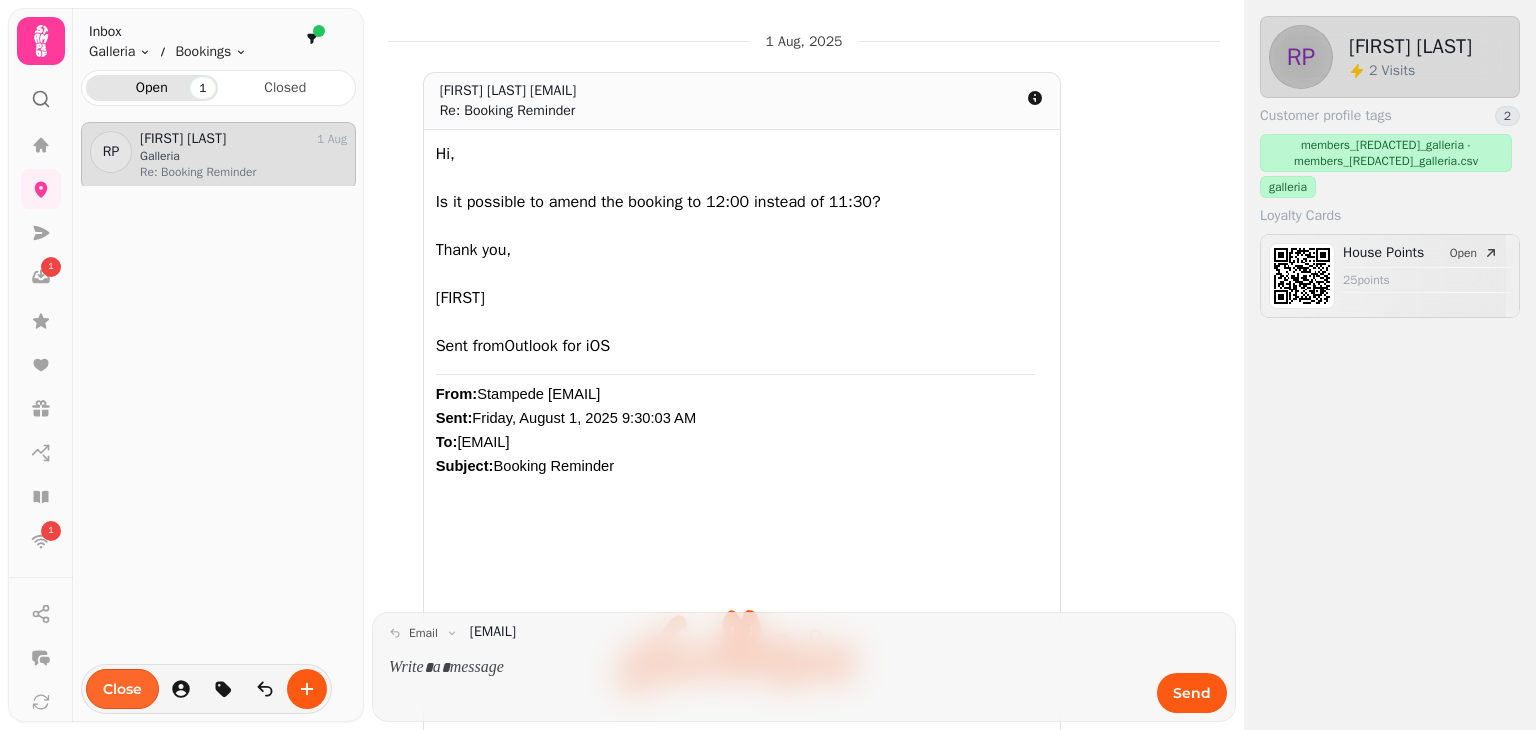 click on "Close" at bounding box center (122, 689) 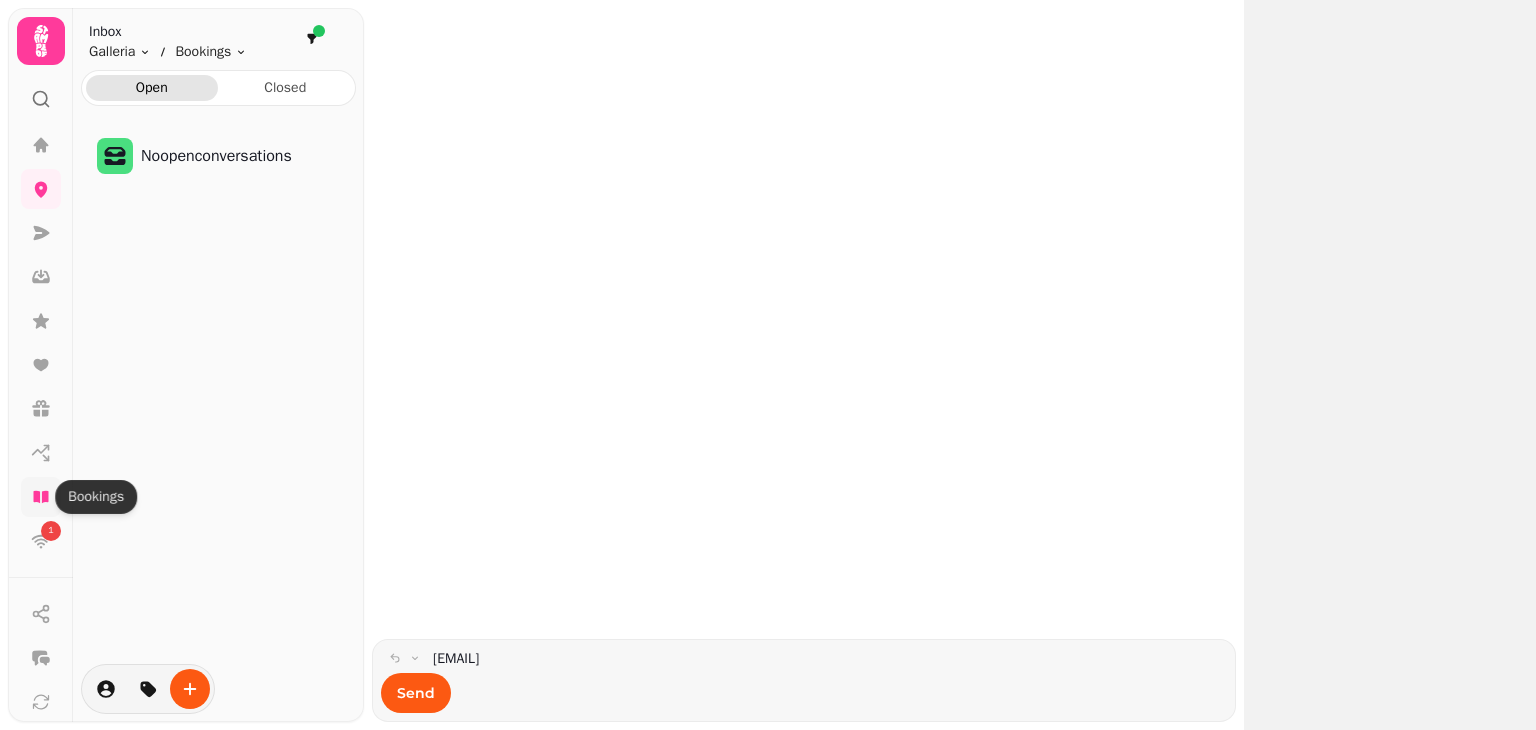 click 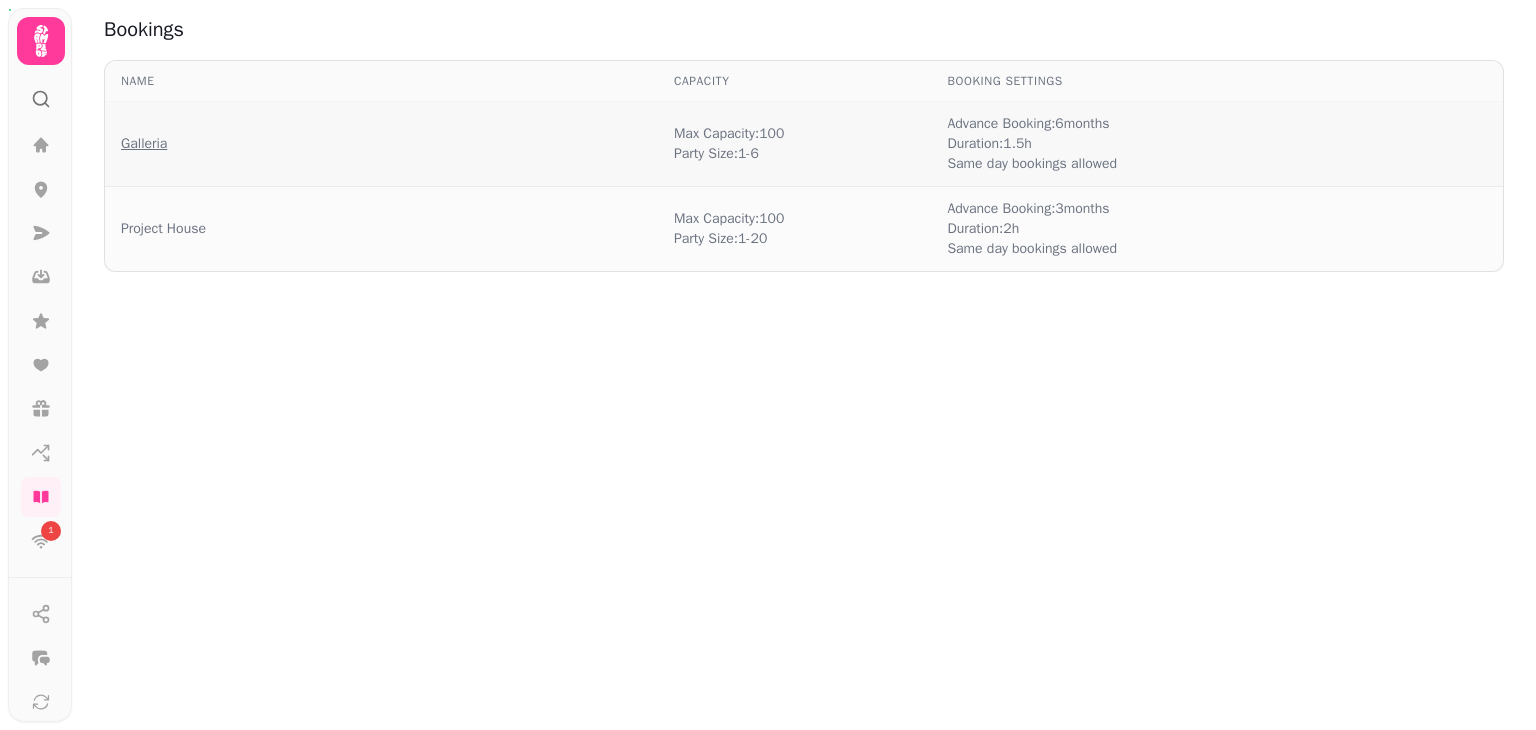 click on "Galleria" at bounding box center [144, 144] 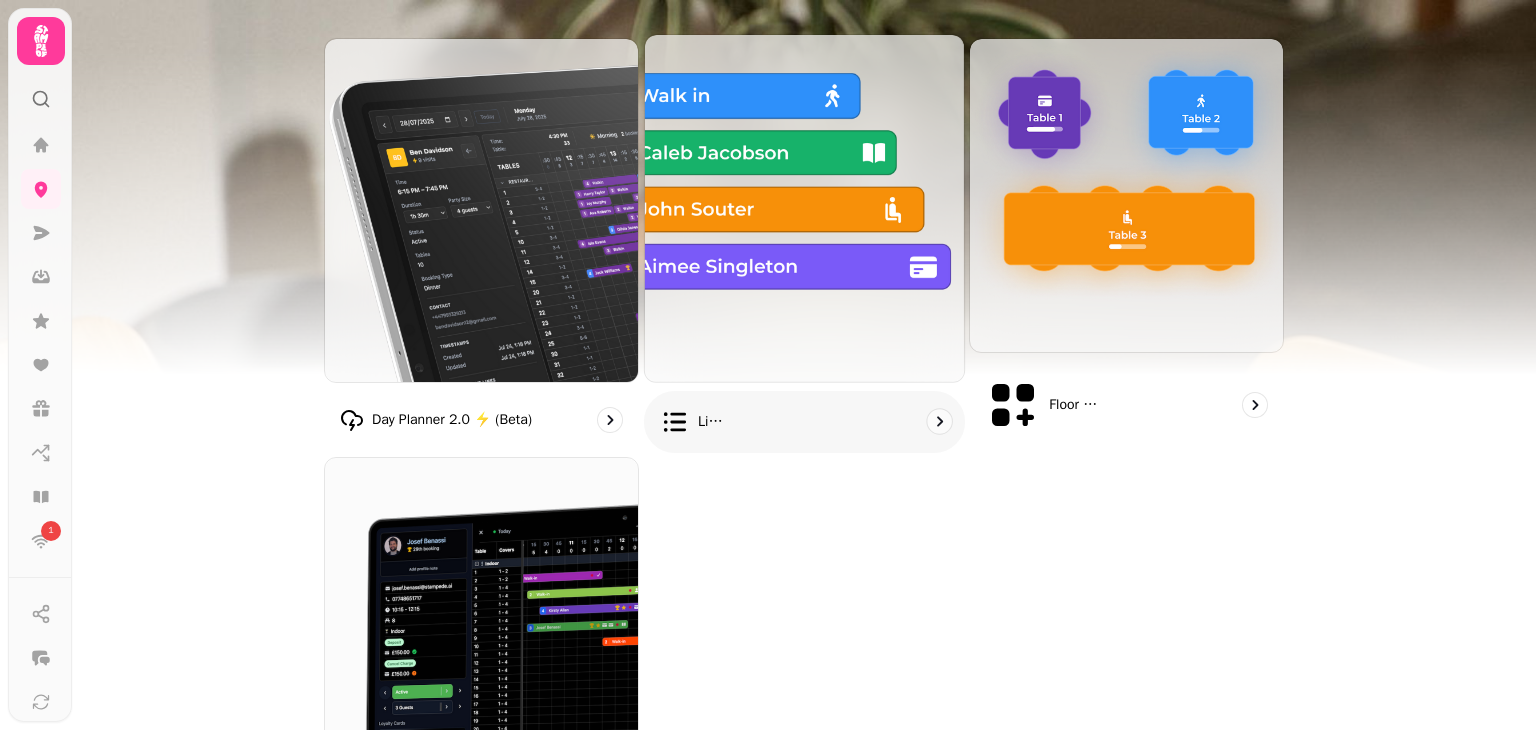 scroll, scrollTop: 319, scrollLeft: 0, axis: vertical 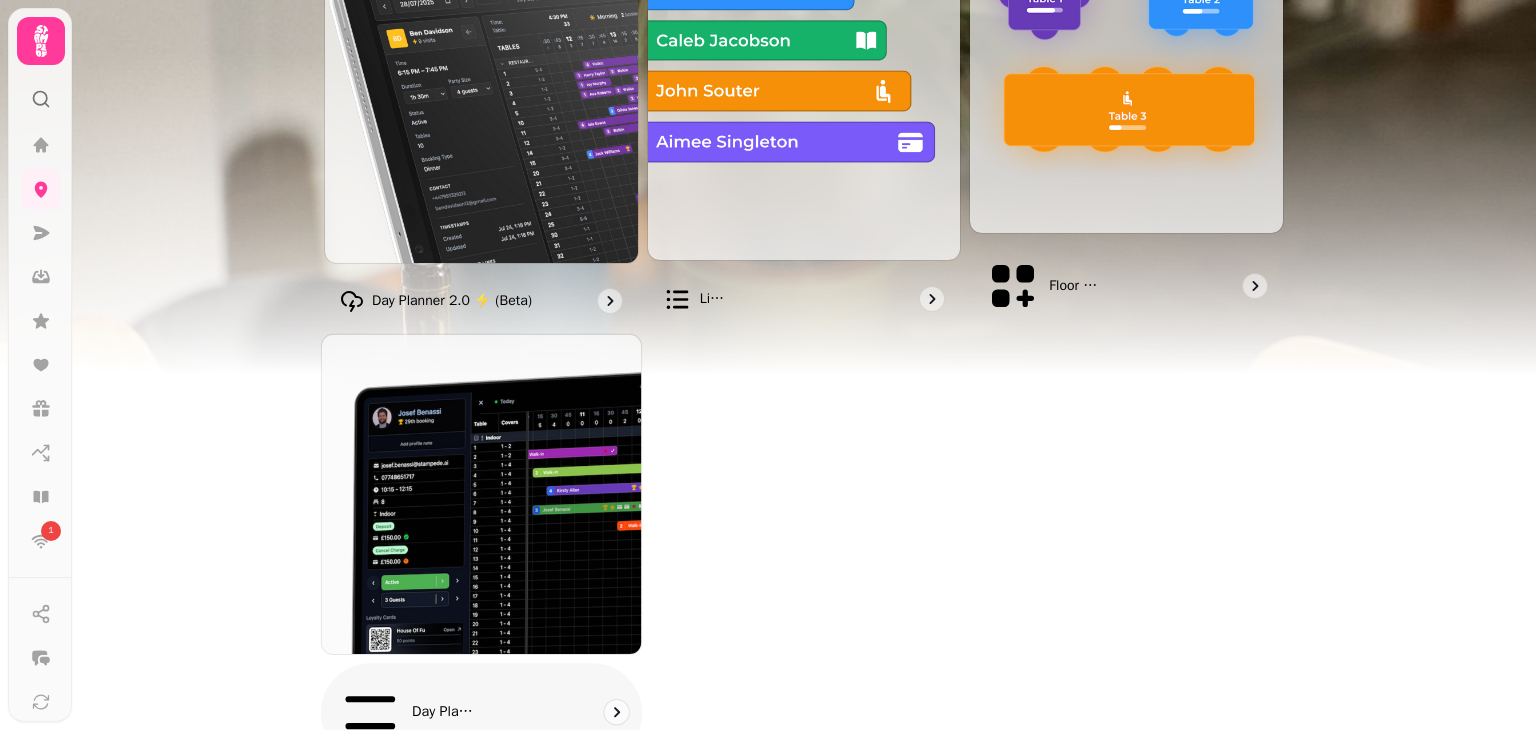 click on "Day planner (legacy)" at bounding box center [481, 712] 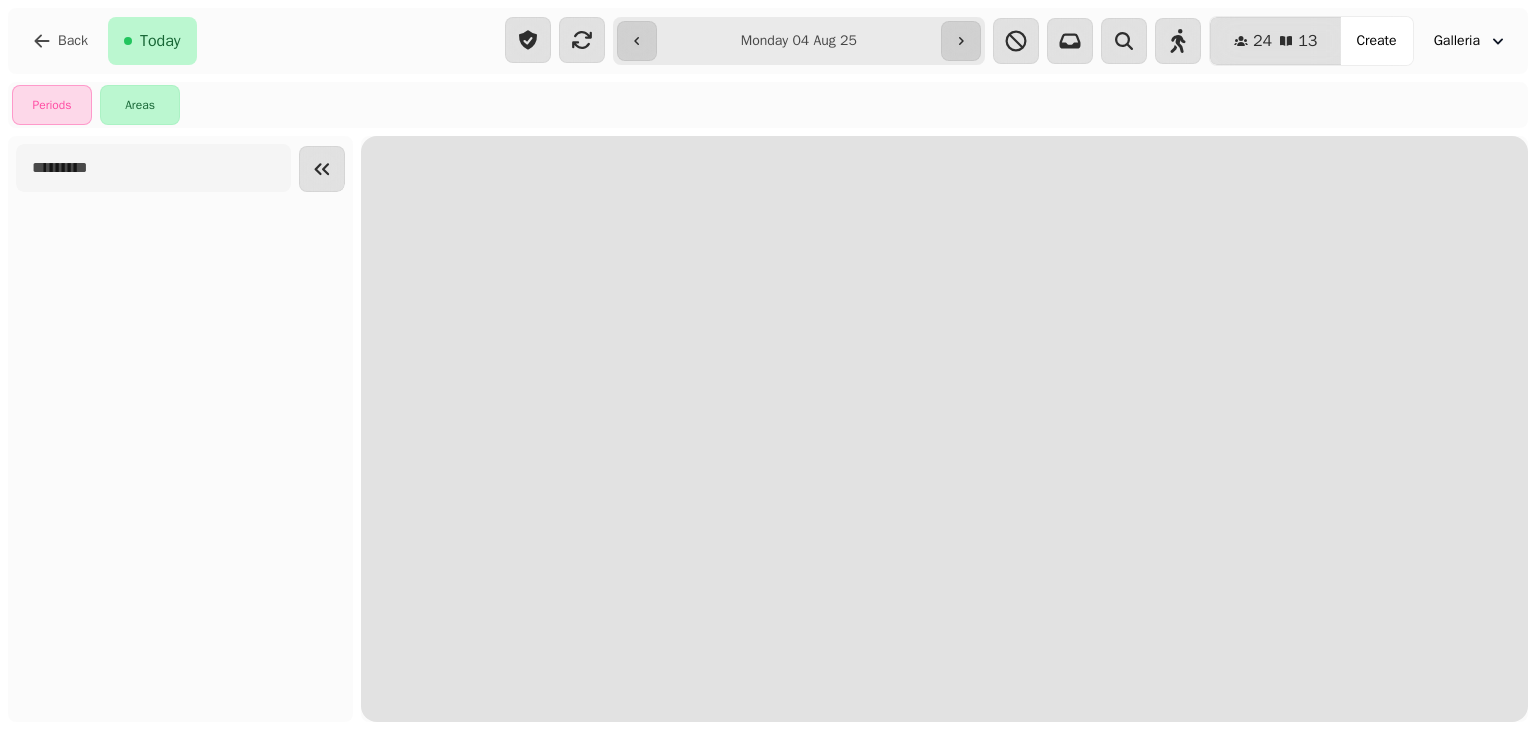 scroll, scrollTop: 0, scrollLeft: 0, axis: both 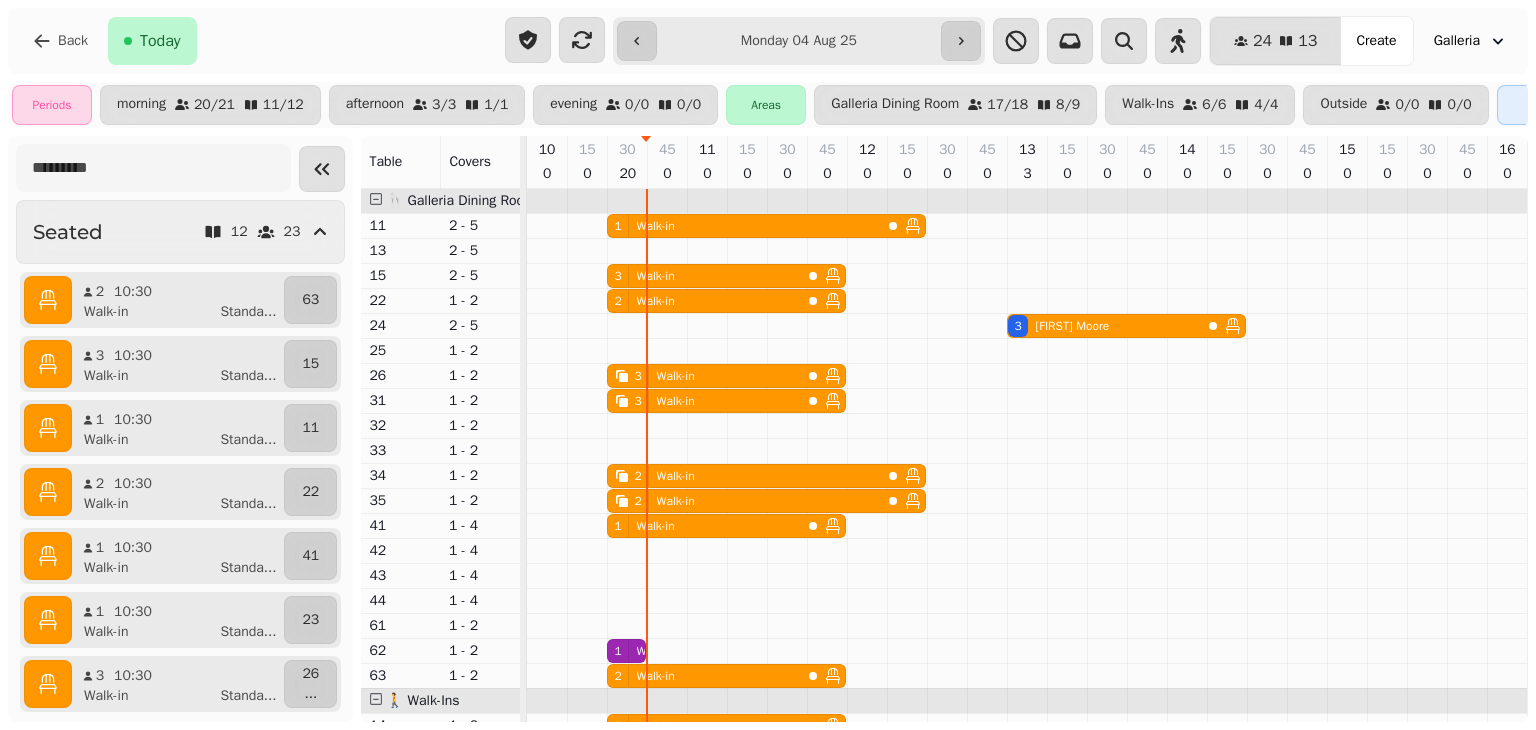 click on "**********" at bounding box center [799, 41] 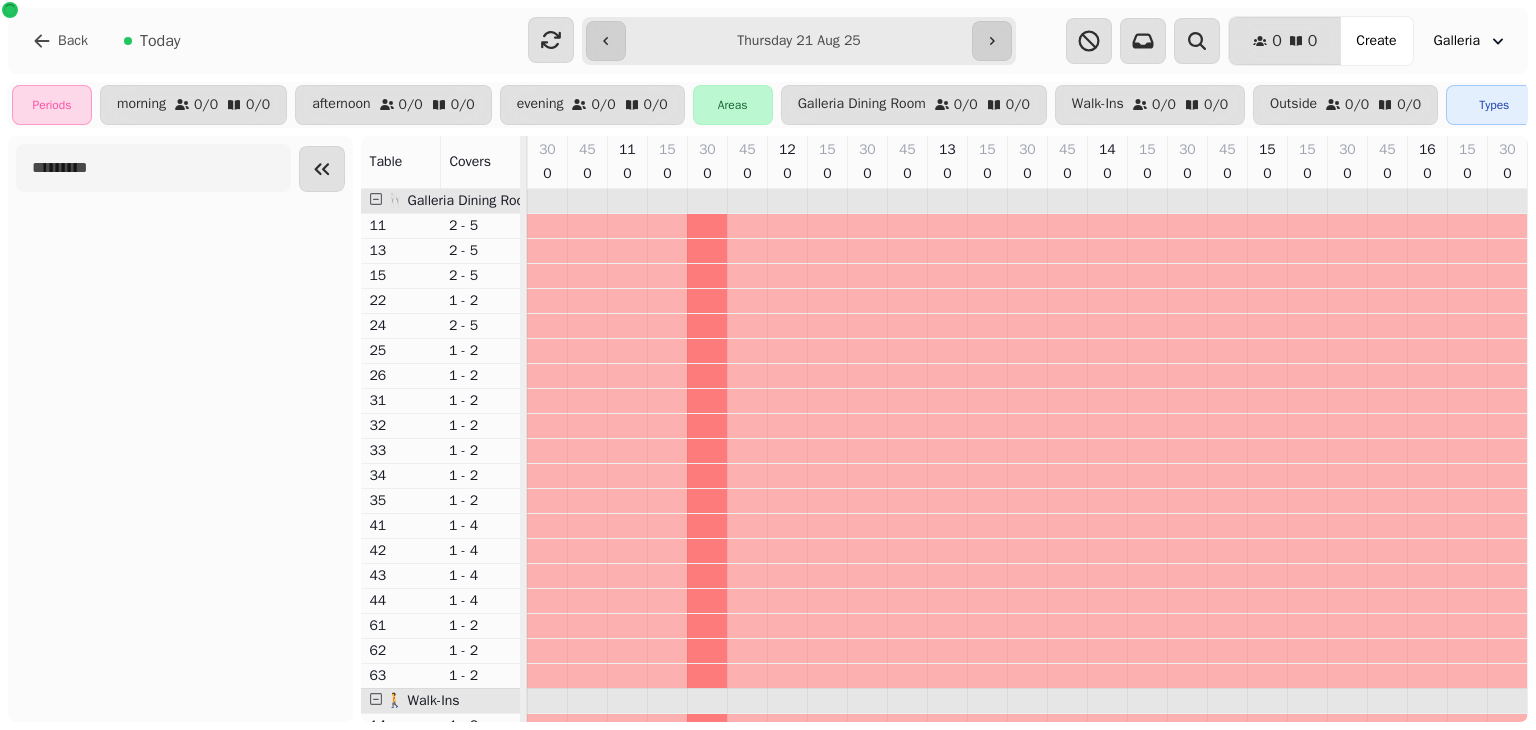 scroll, scrollTop: 0, scrollLeft: 123, axis: horizontal 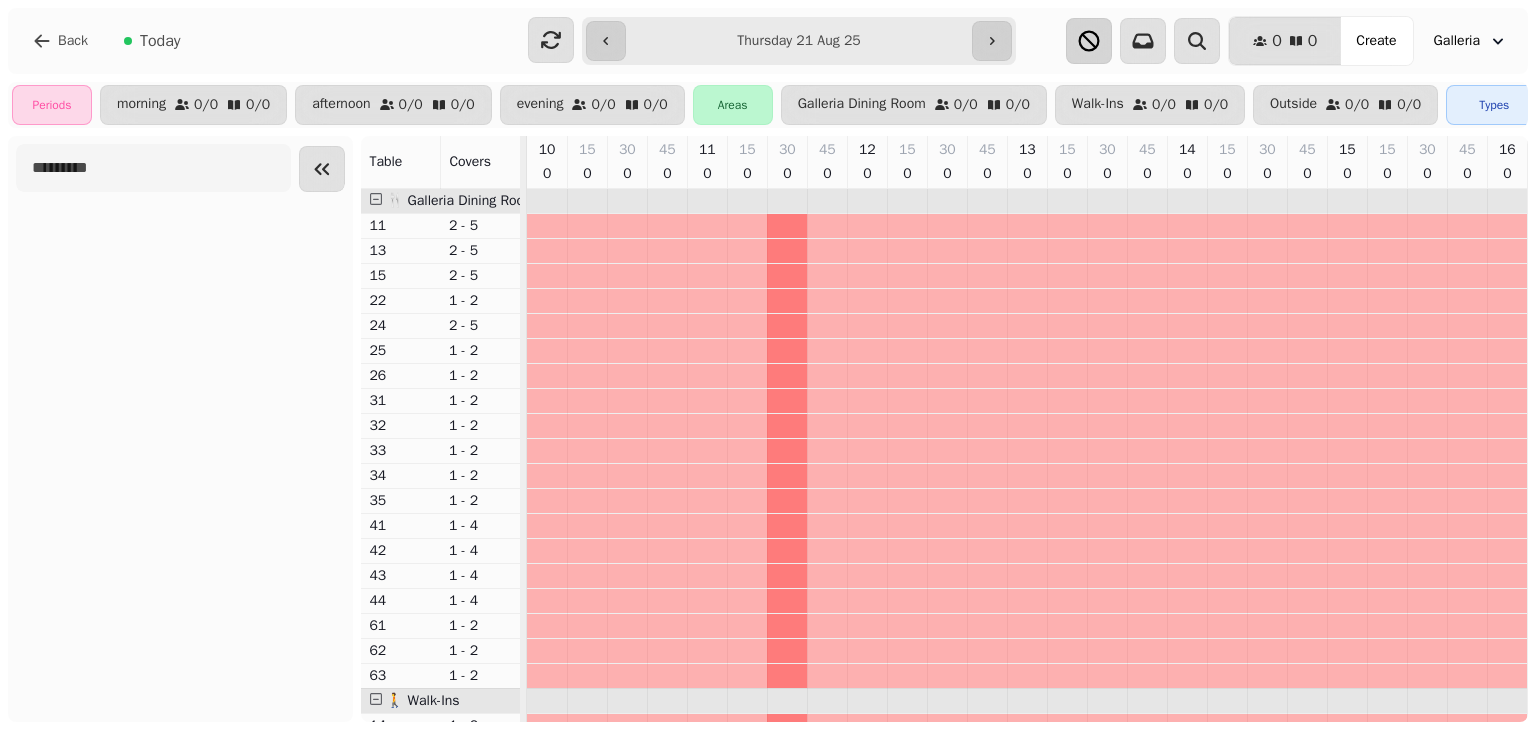 click 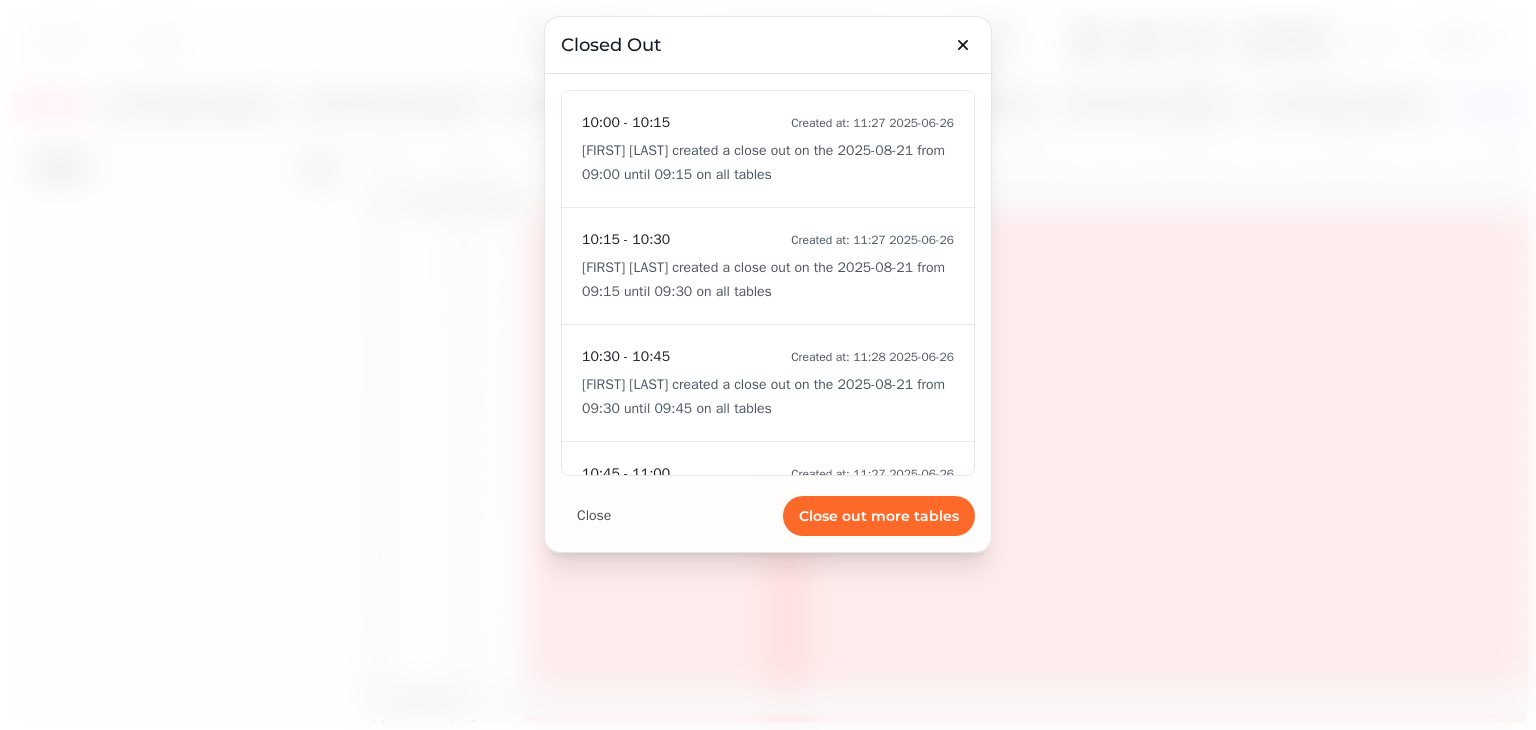 click on "Close out more tables" at bounding box center [879, 516] 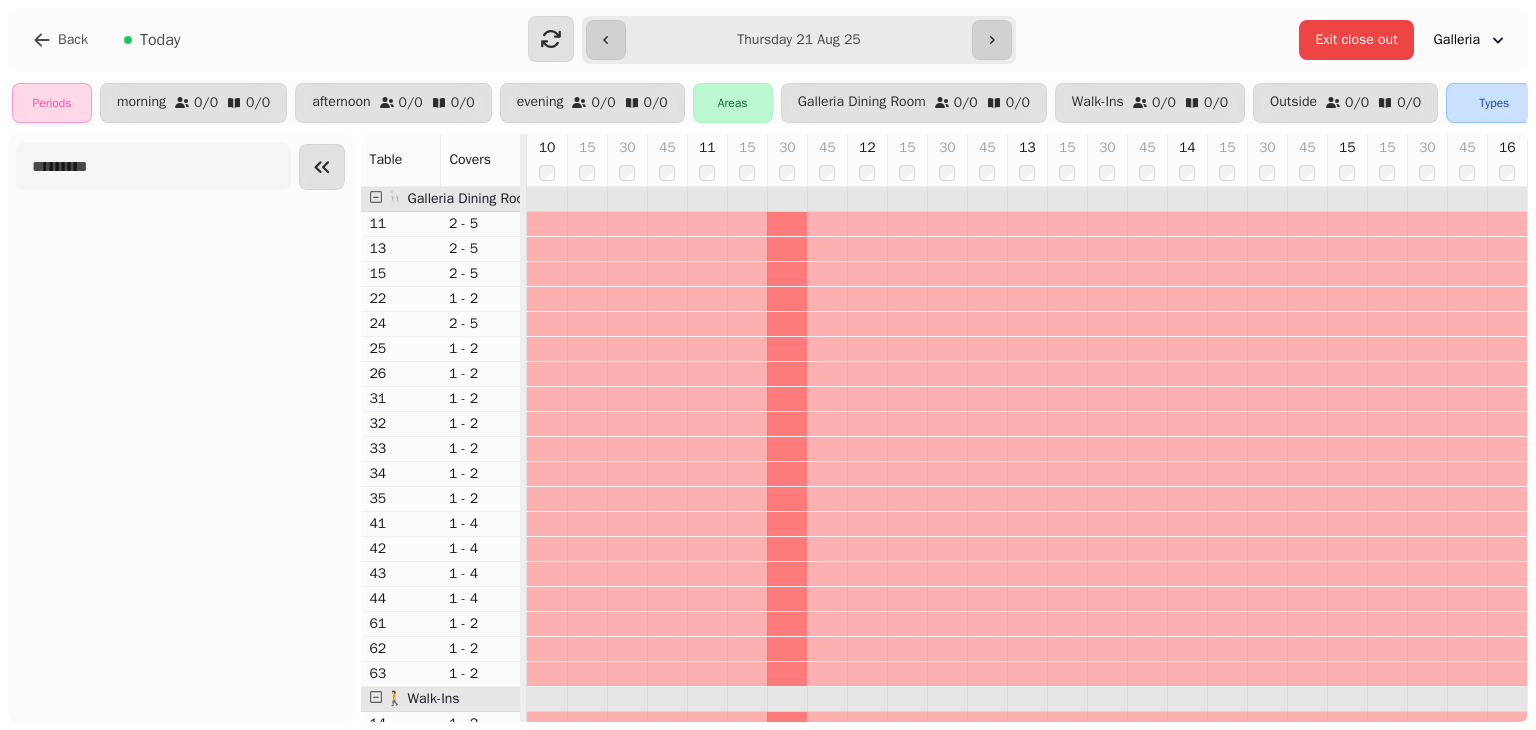 click on "Types" at bounding box center (1494, 103) 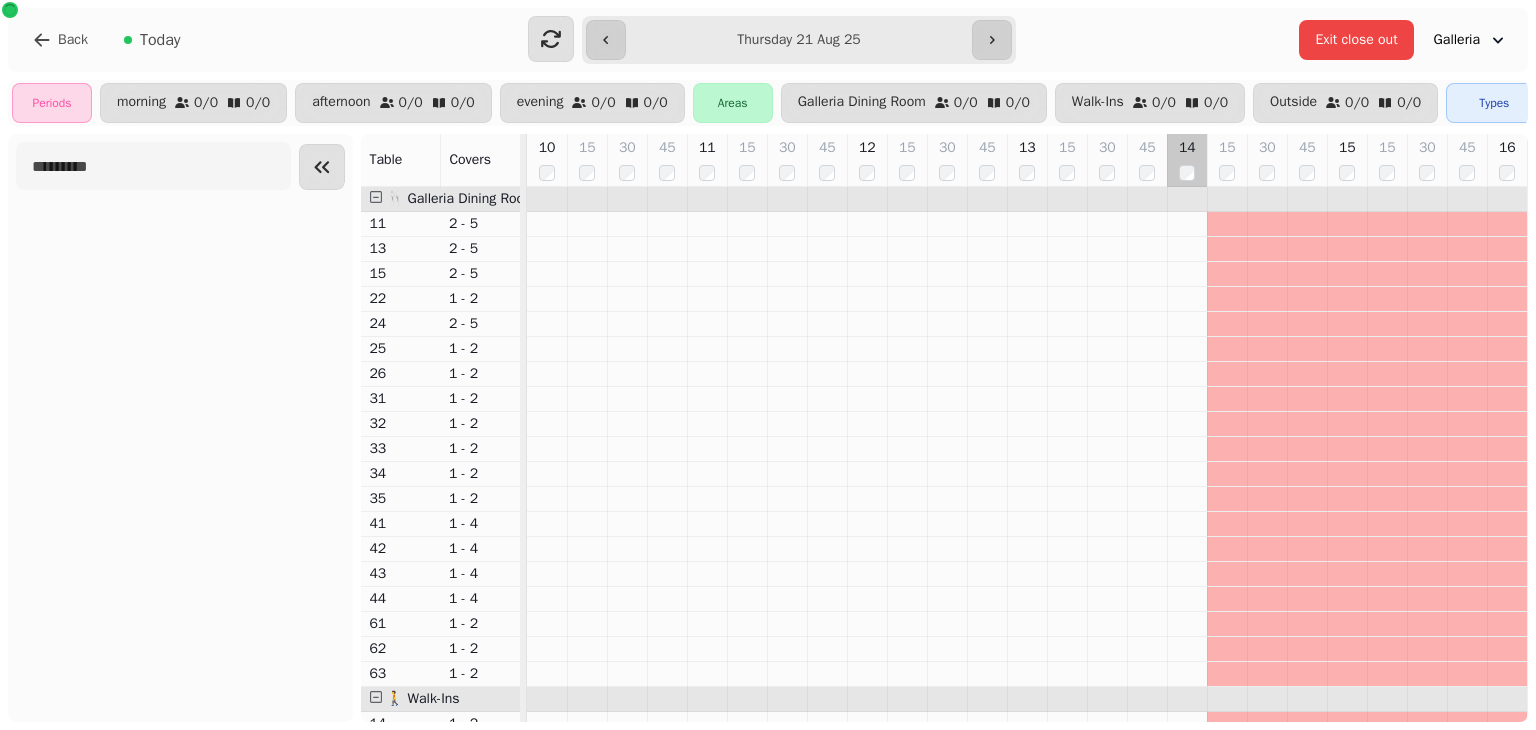 scroll, scrollTop: 0, scrollLeft: 504, axis: horizontal 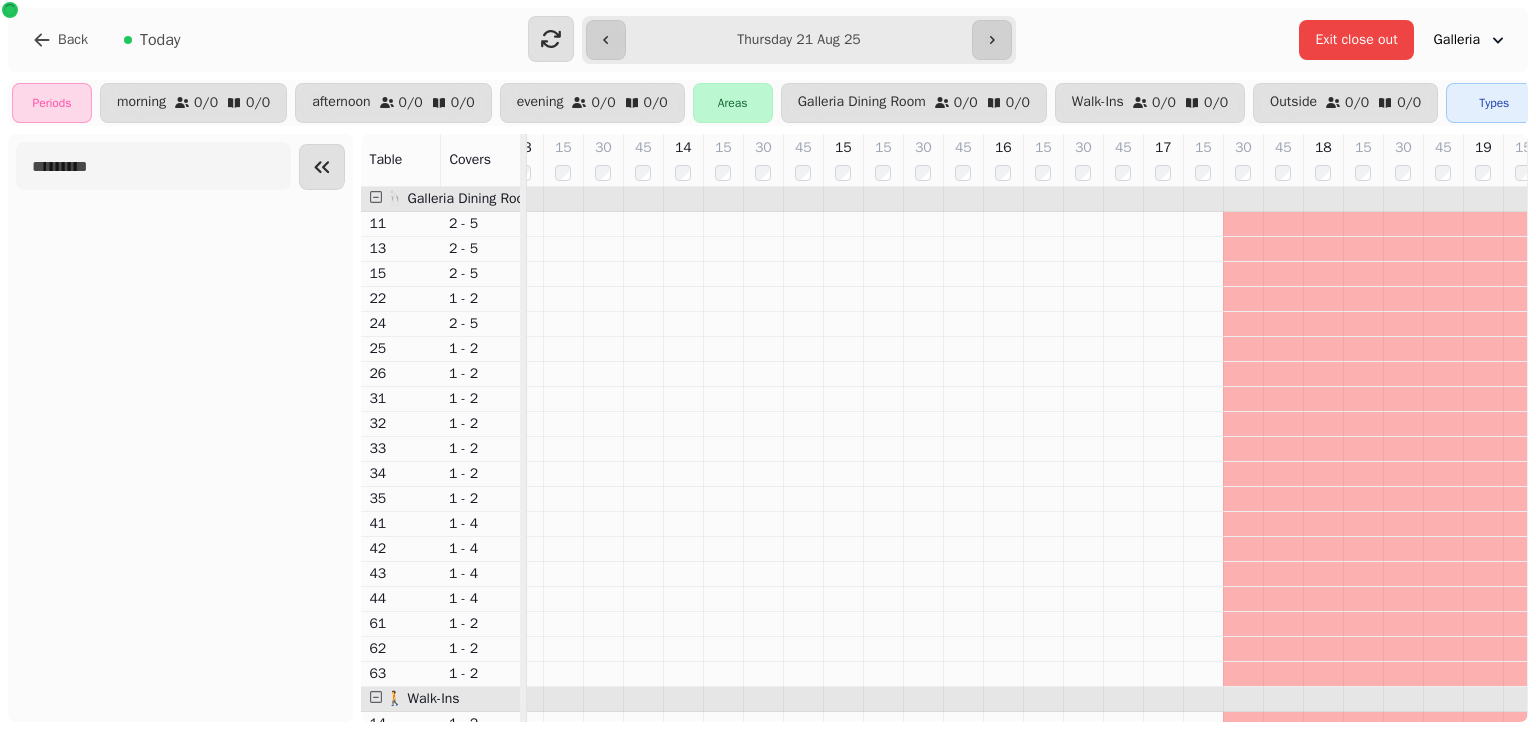 click on "30" at bounding box center [1243, 160] 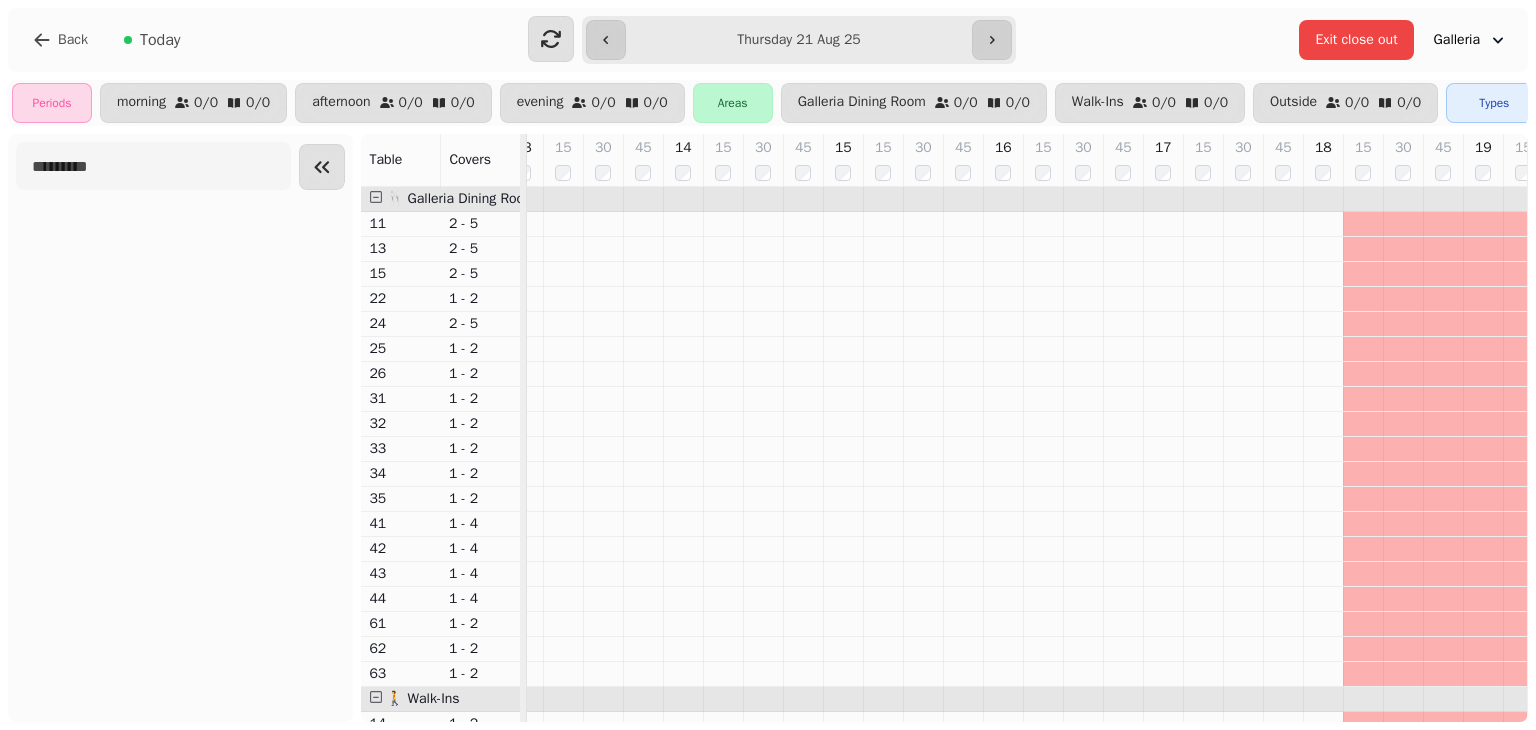 scroll, scrollTop: 0, scrollLeft: 964, axis: horizontal 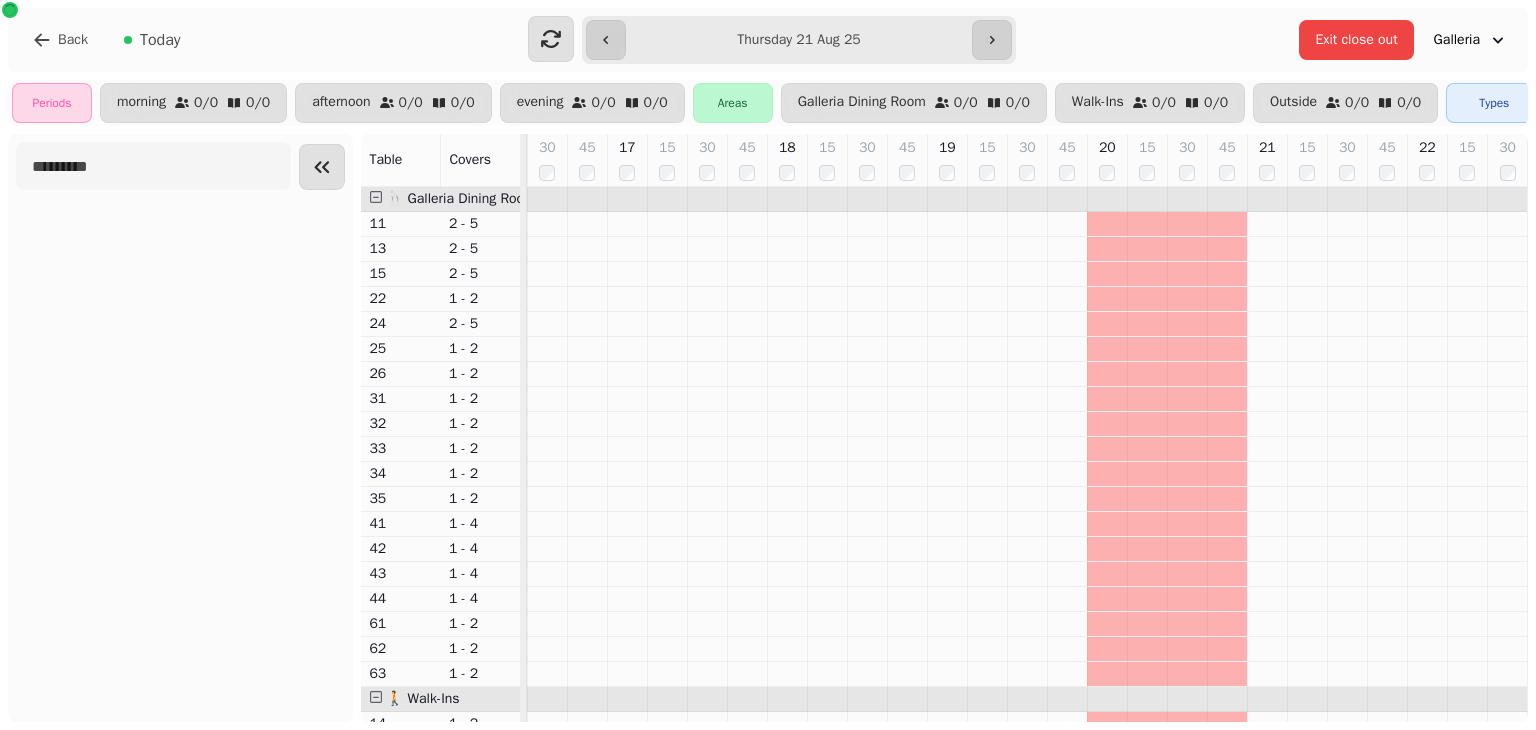 click on "20" at bounding box center (1107, 160) 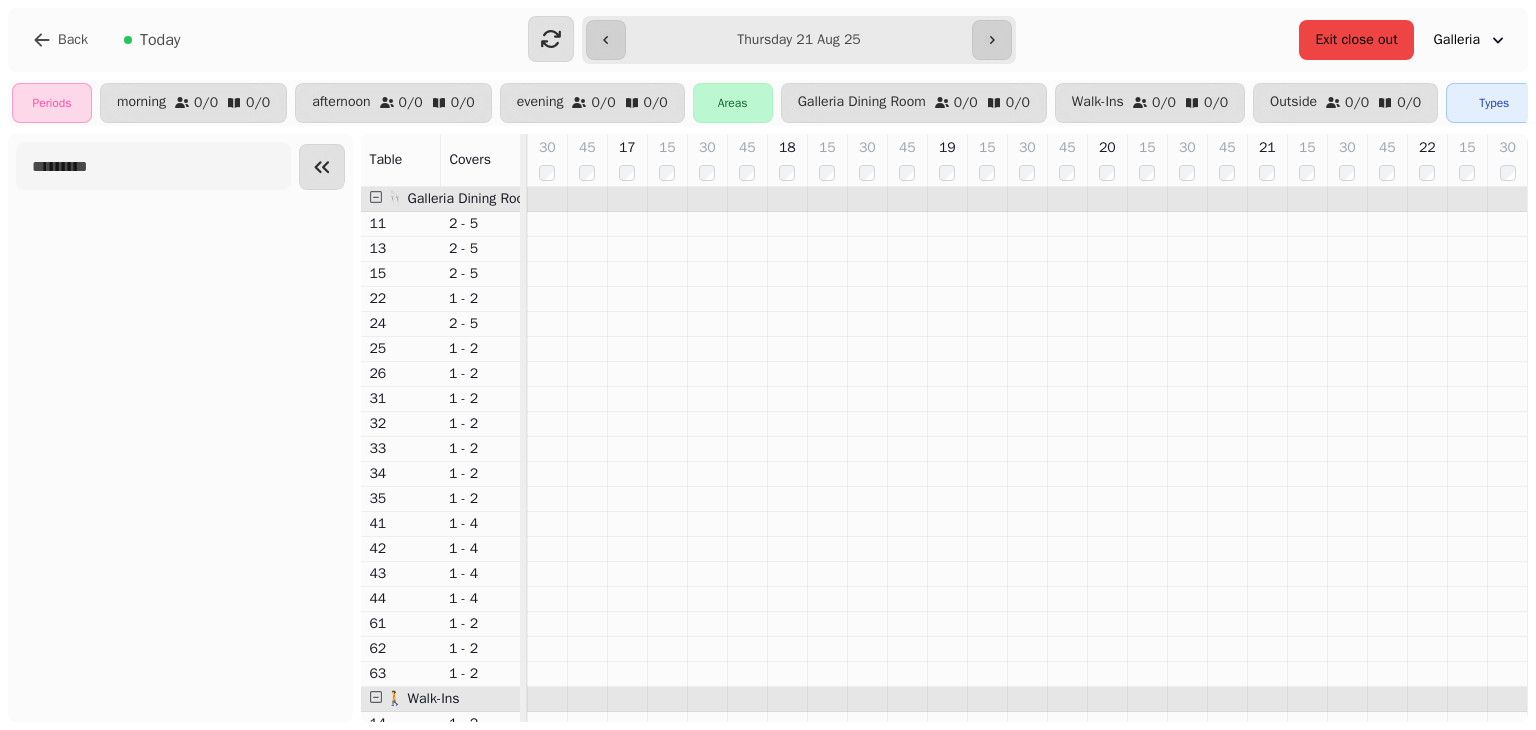 click on "Exit close out" at bounding box center [1356, 40] 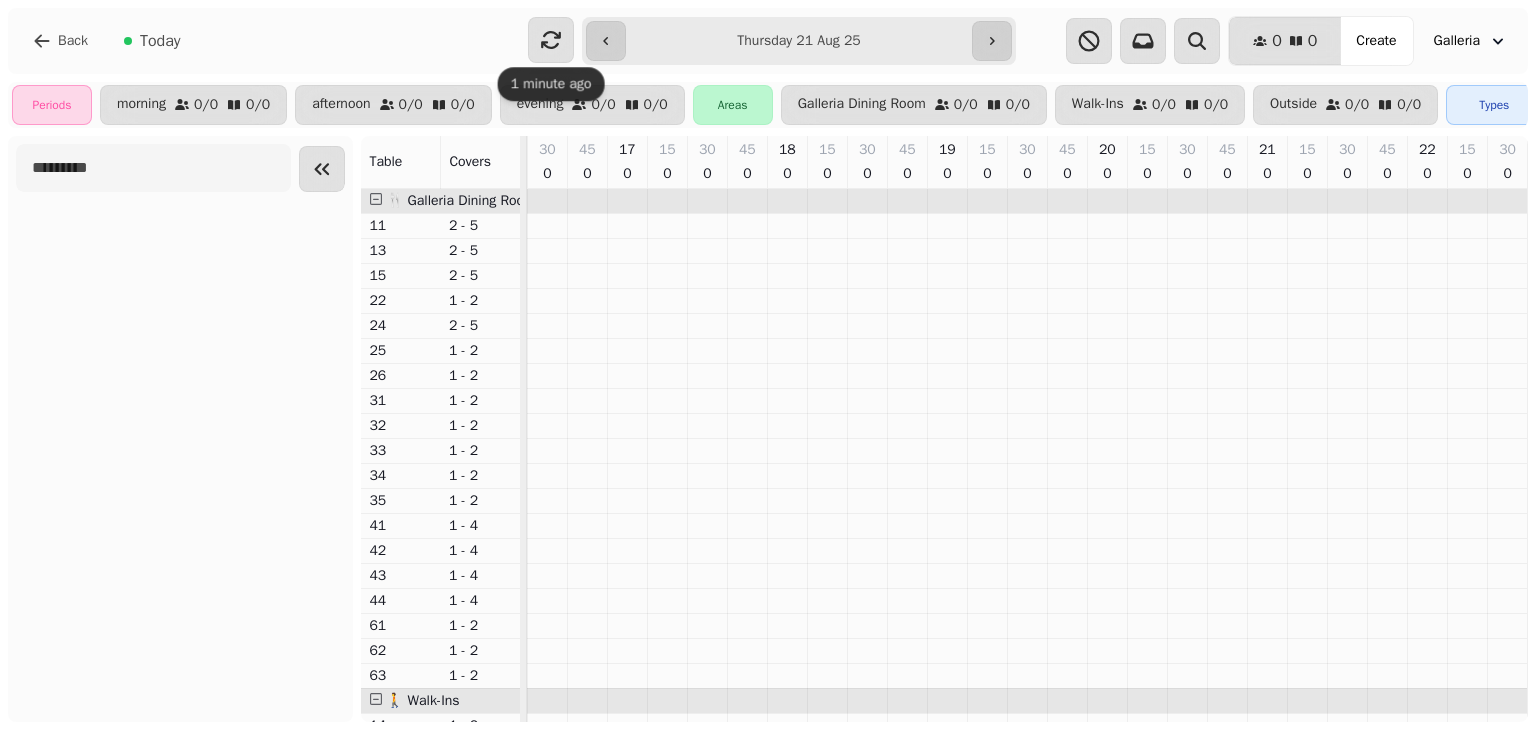 click on "**********" at bounding box center [799, 41] 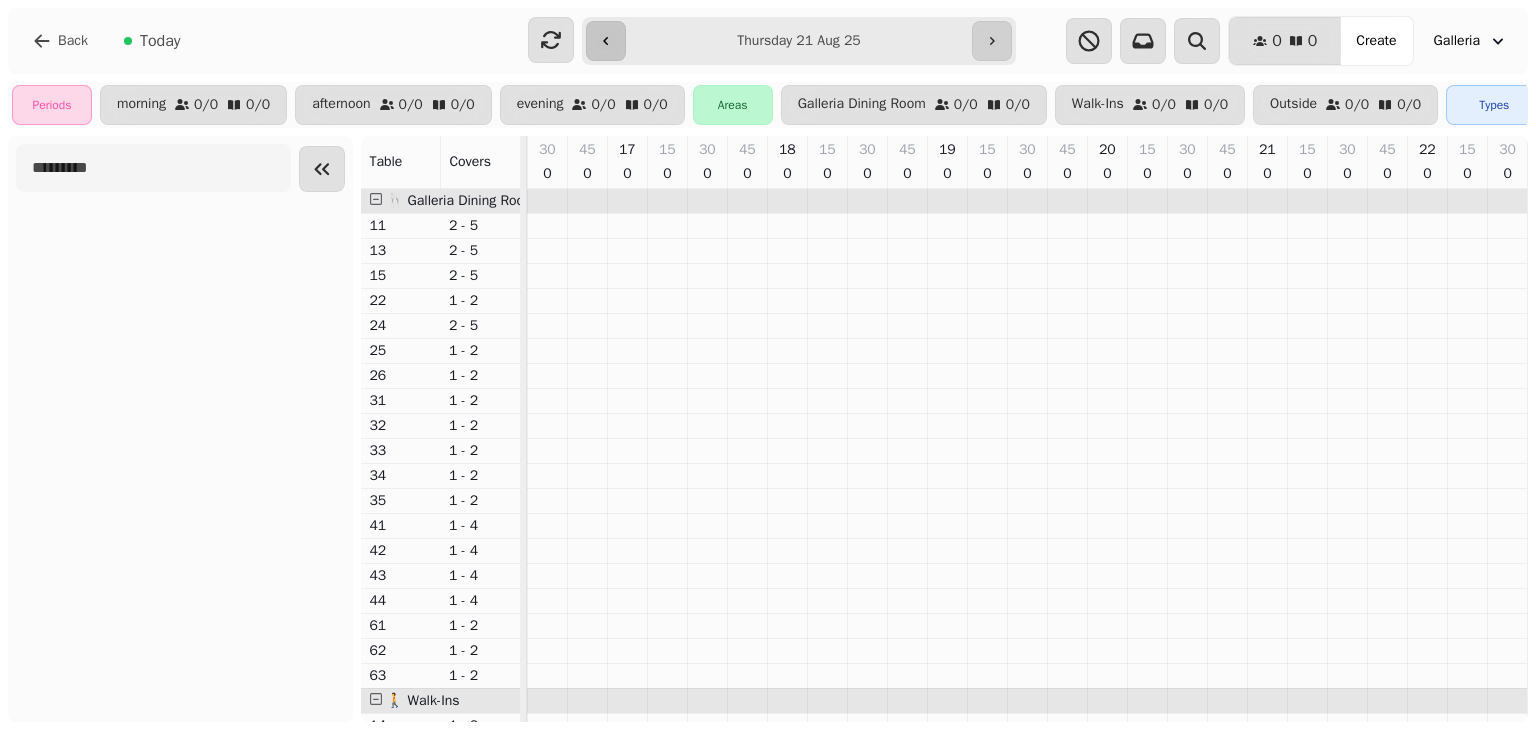 click 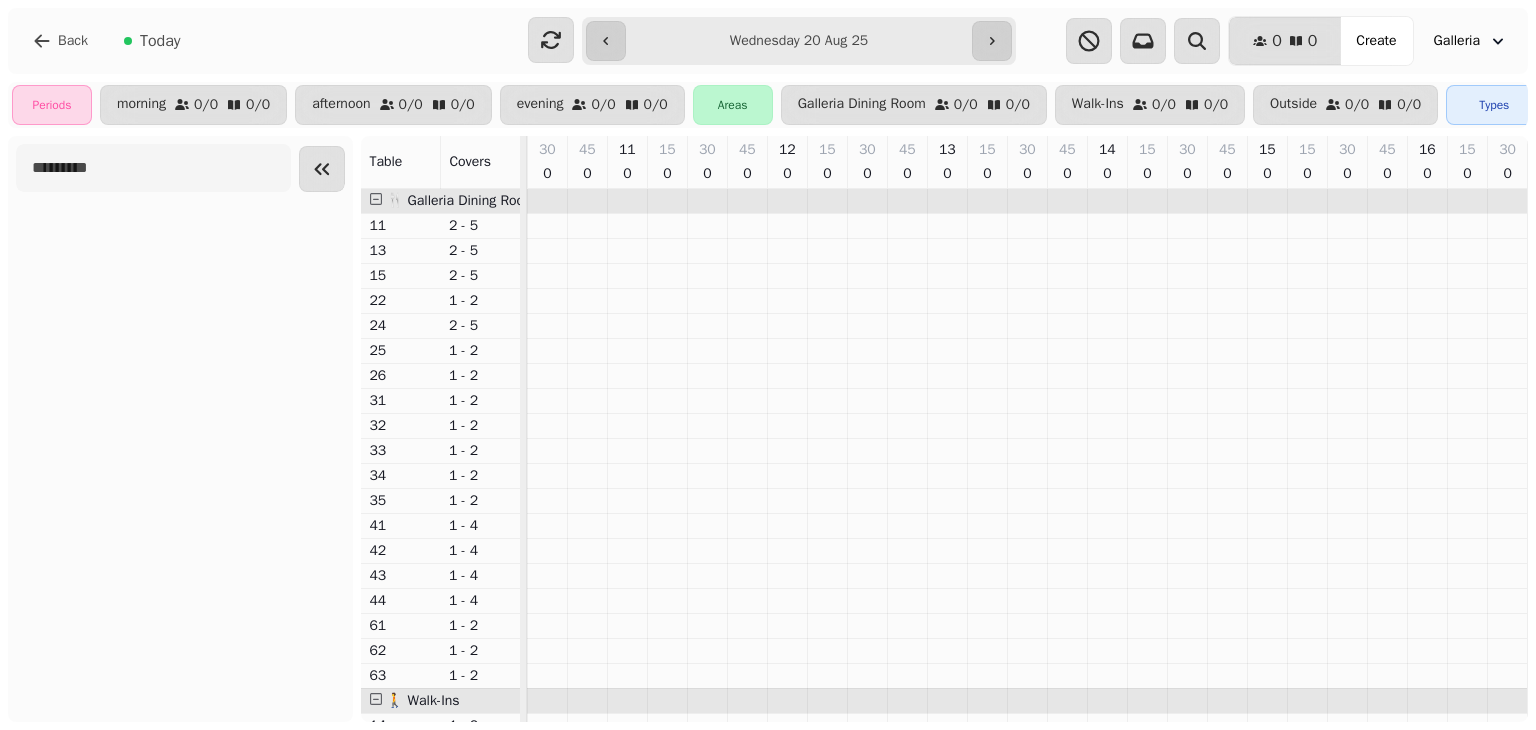 scroll, scrollTop: 0, scrollLeft: 80, axis: horizontal 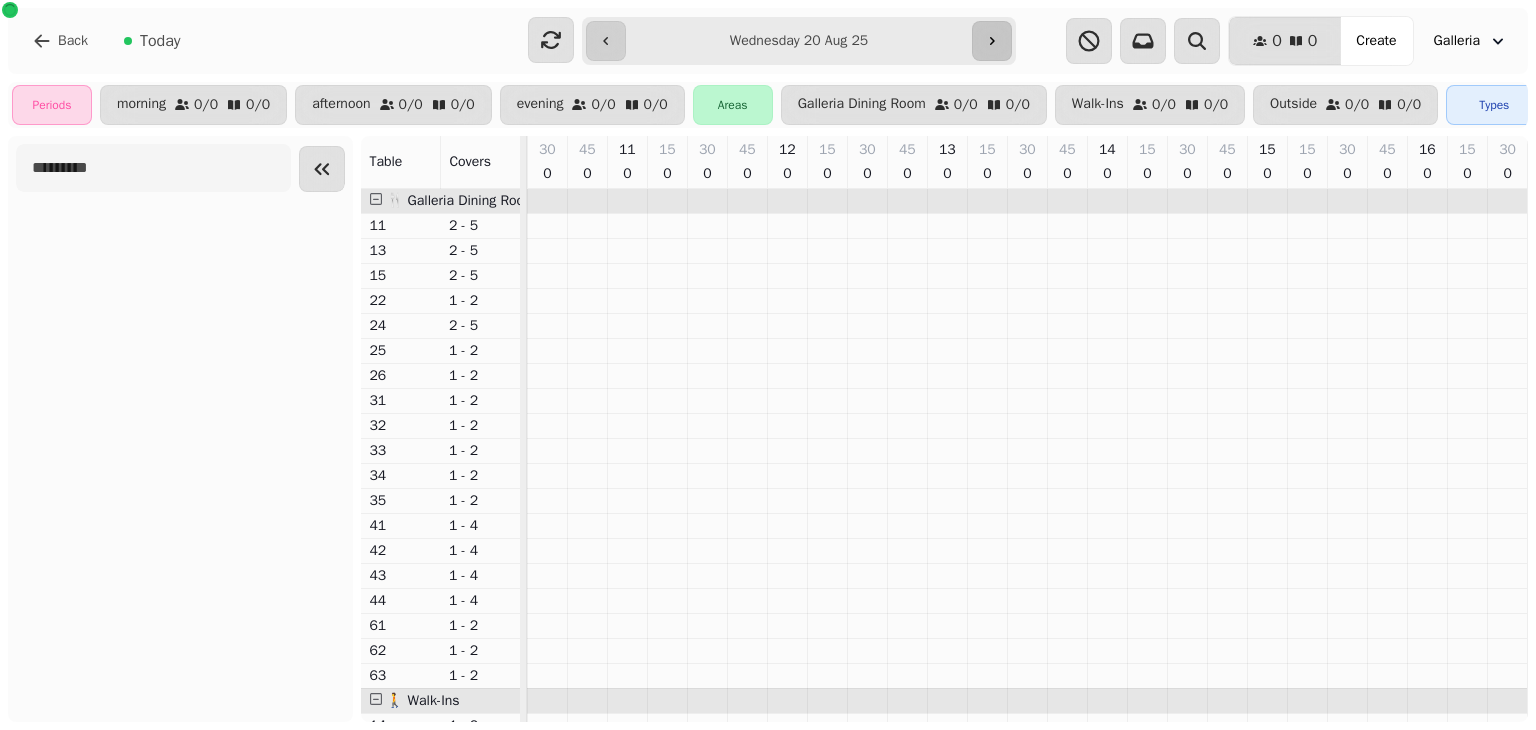 click 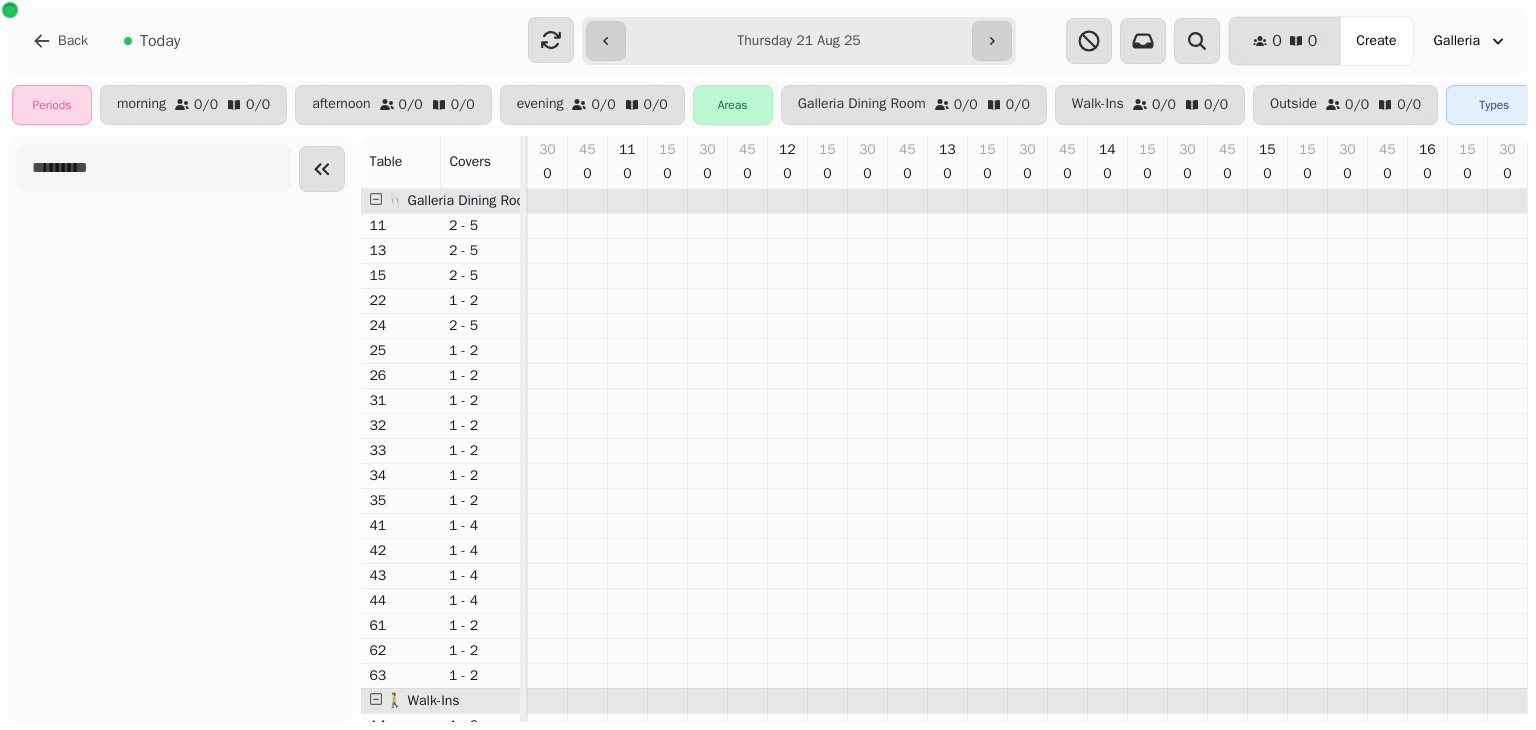 scroll, scrollTop: 0, scrollLeft: 123, axis: horizontal 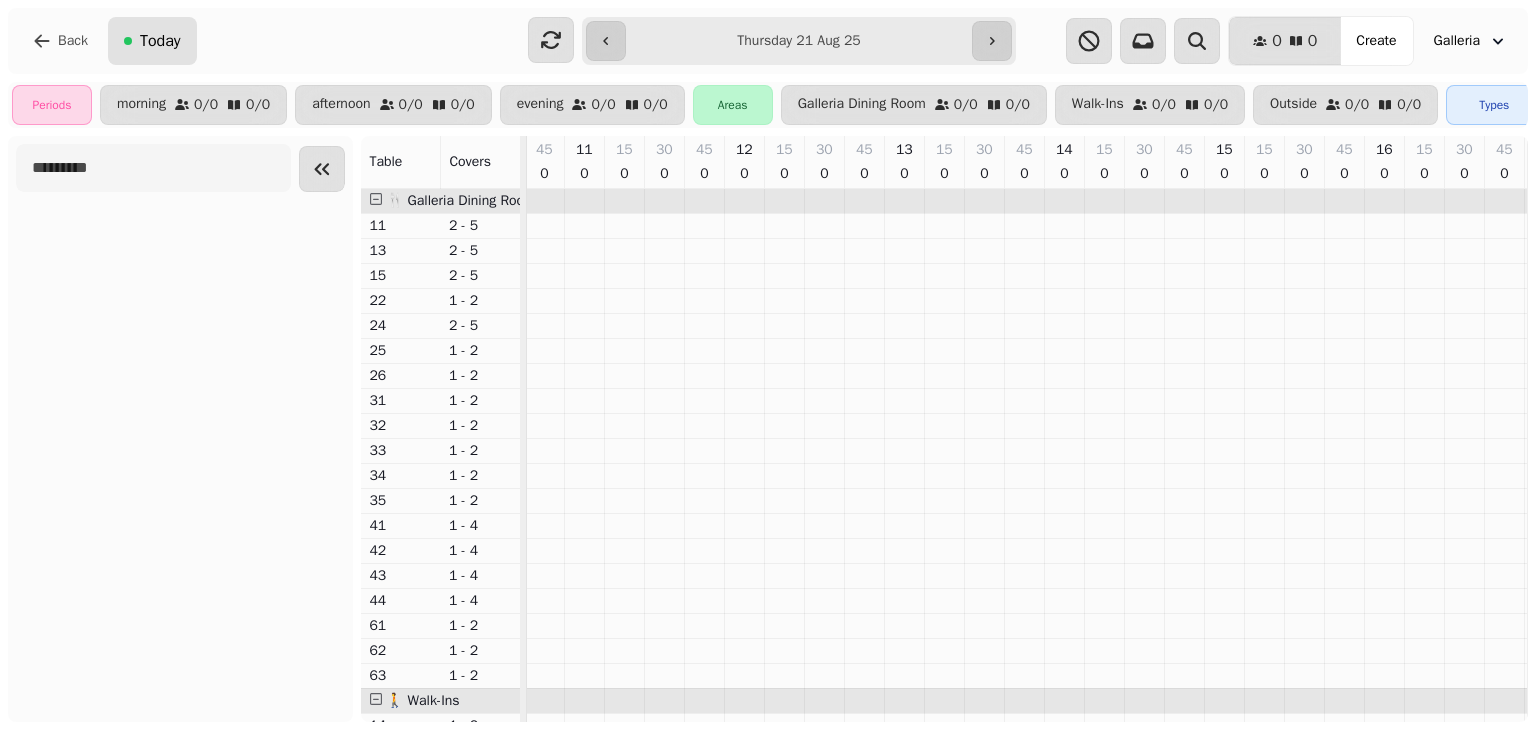 click on "Today" at bounding box center [160, 41] 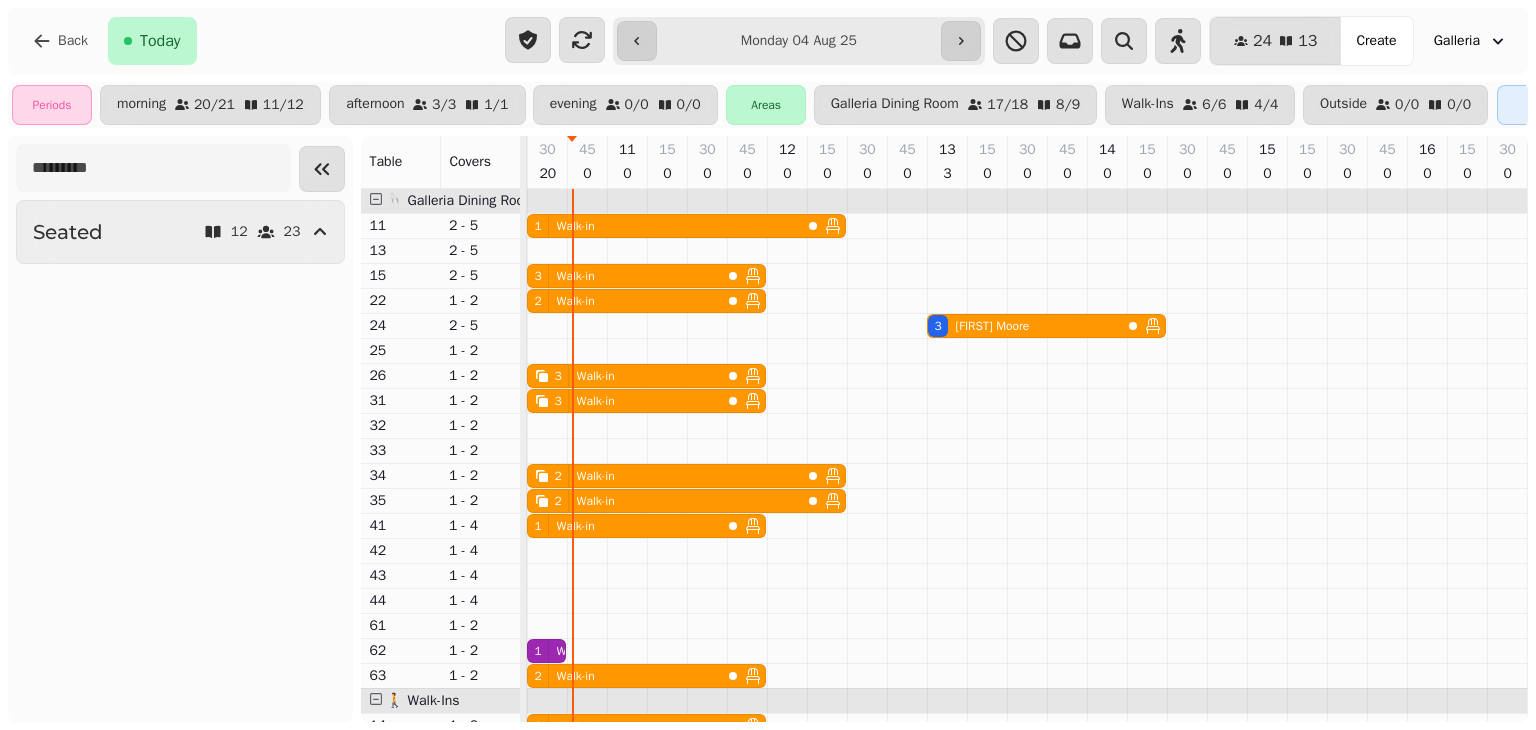 type on "**********" 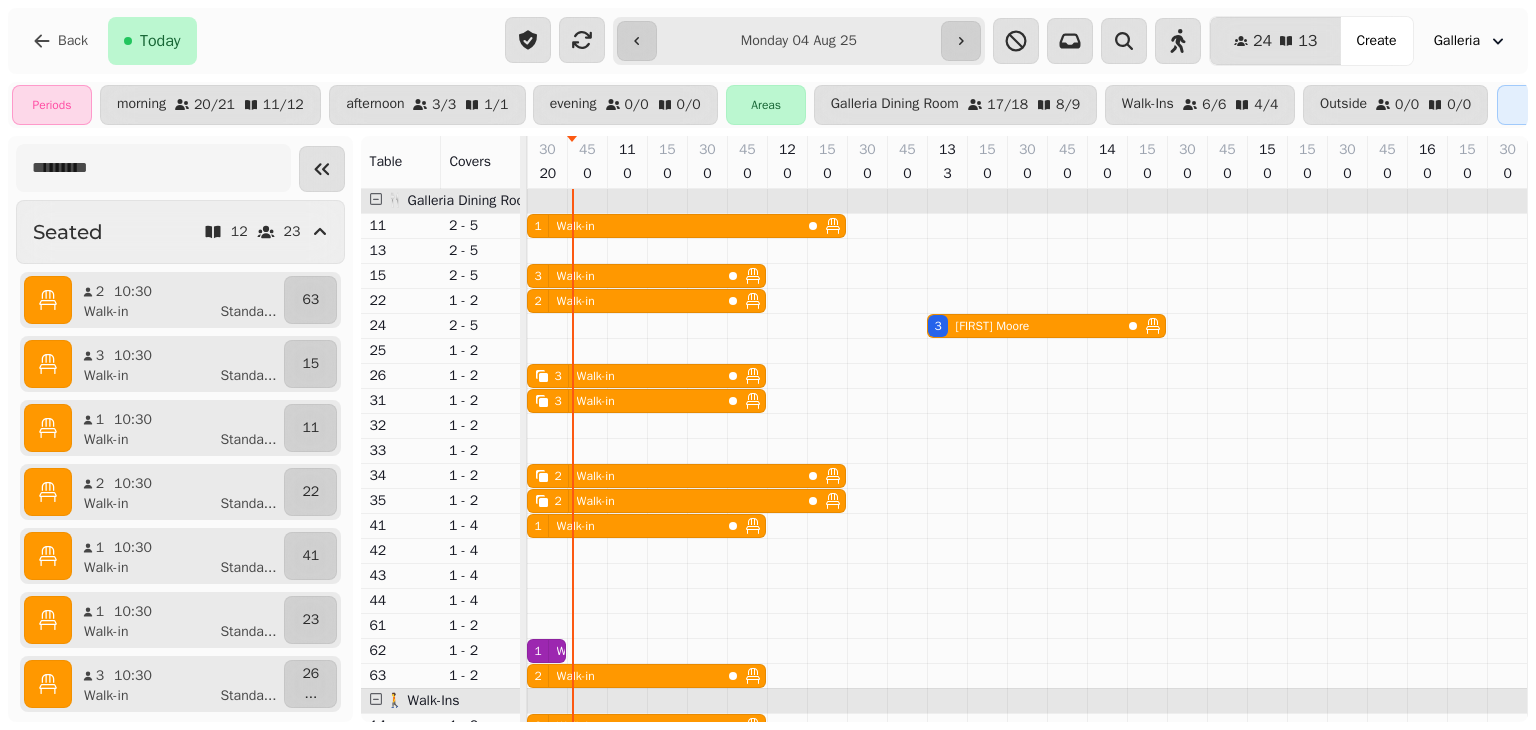 scroll, scrollTop: 0, scrollLeft: 80, axis: horizontal 